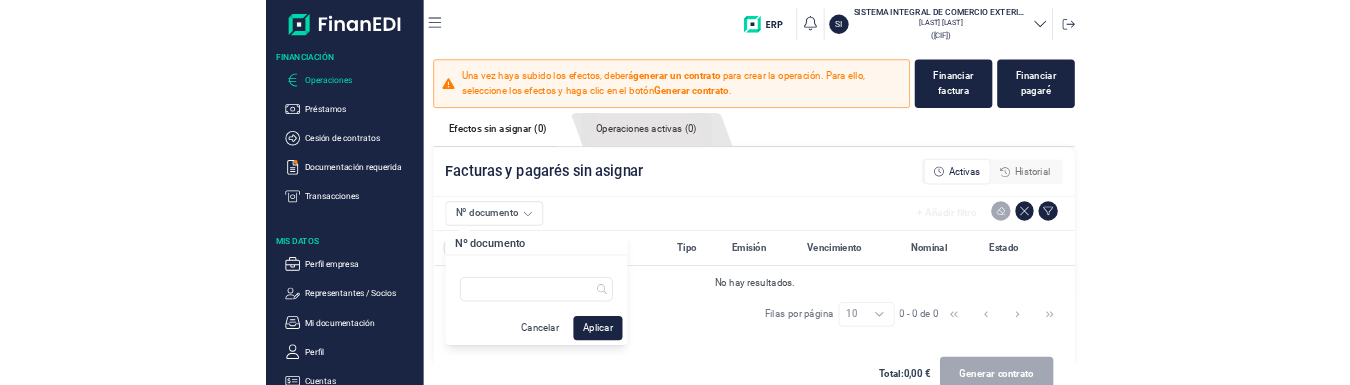 scroll, scrollTop: 0, scrollLeft: 0, axis: both 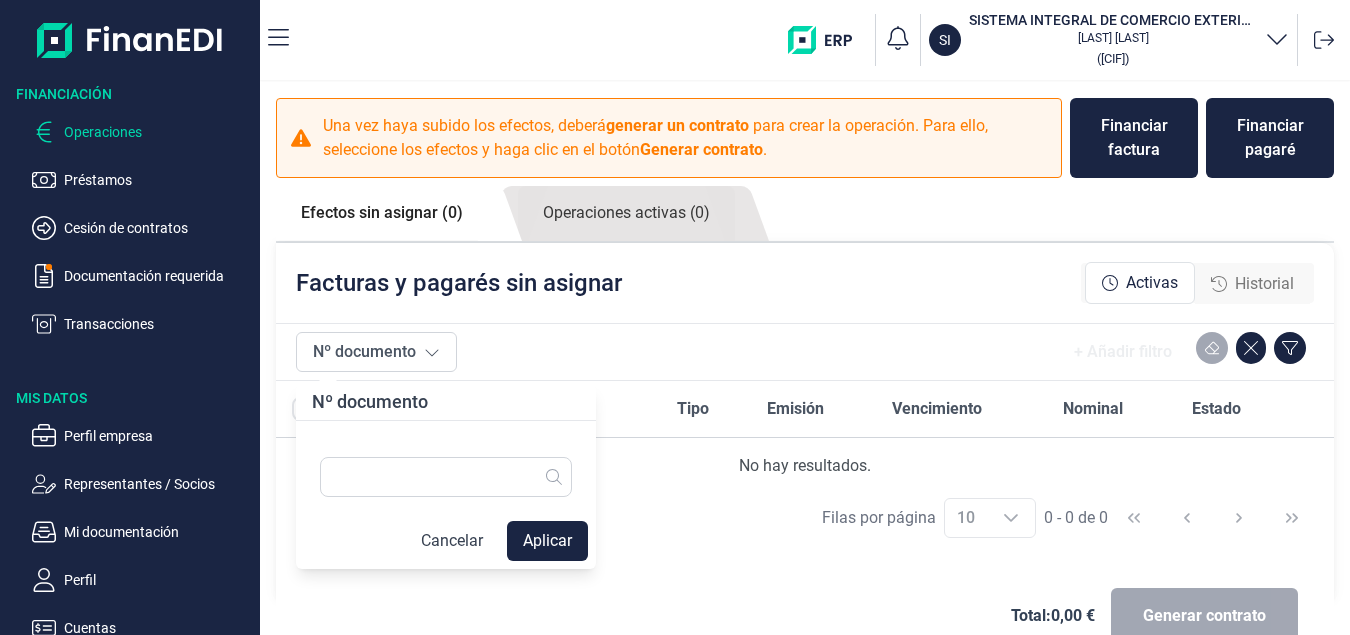 click on "Facturas y pagarés sin asignar Activas Historial" at bounding box center [805, 283] 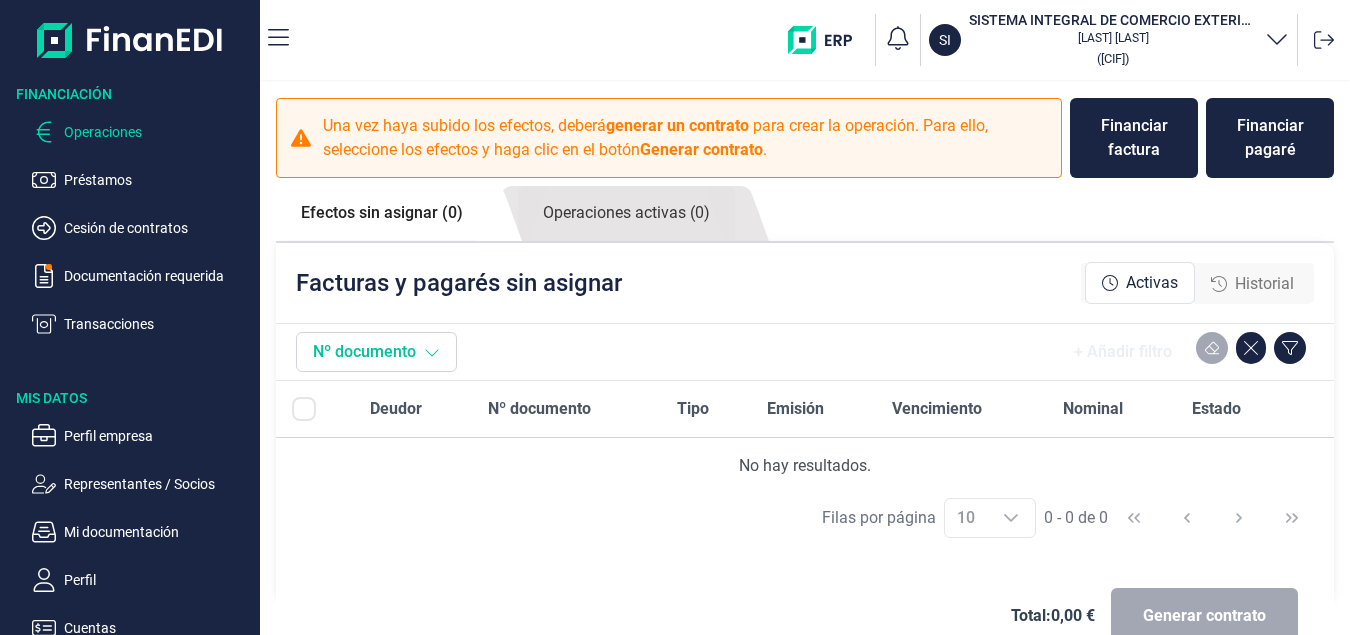 click 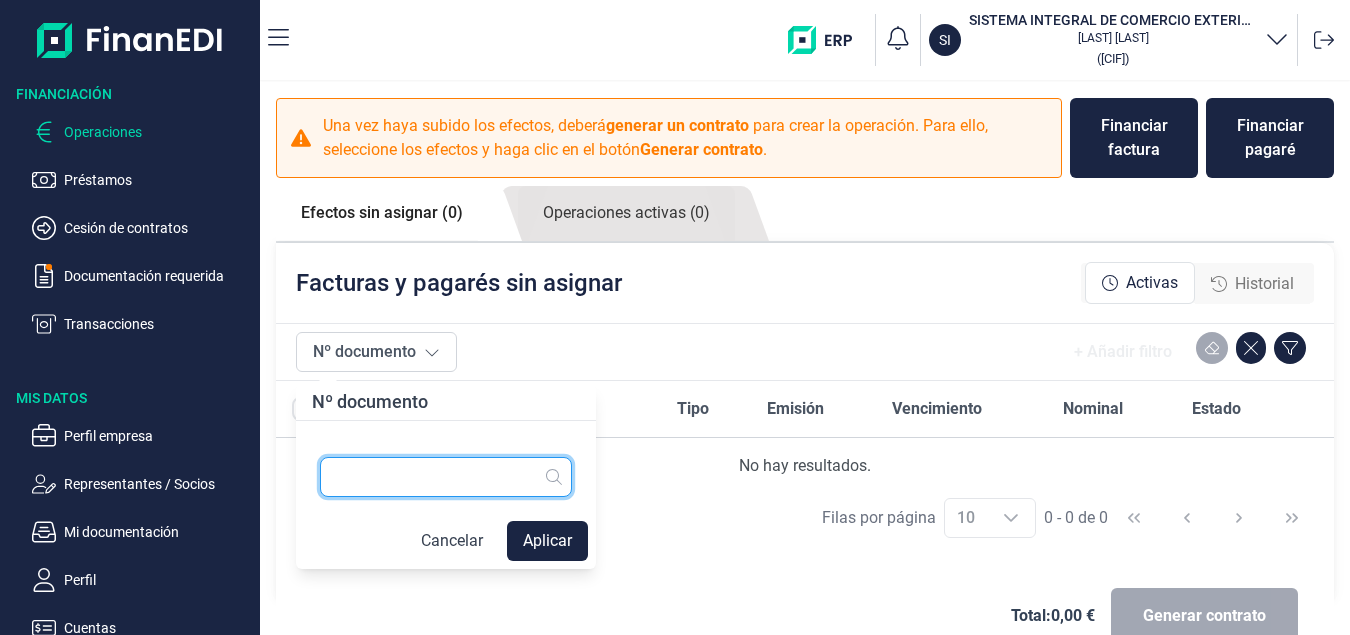 click at bounding box center [446, 477] 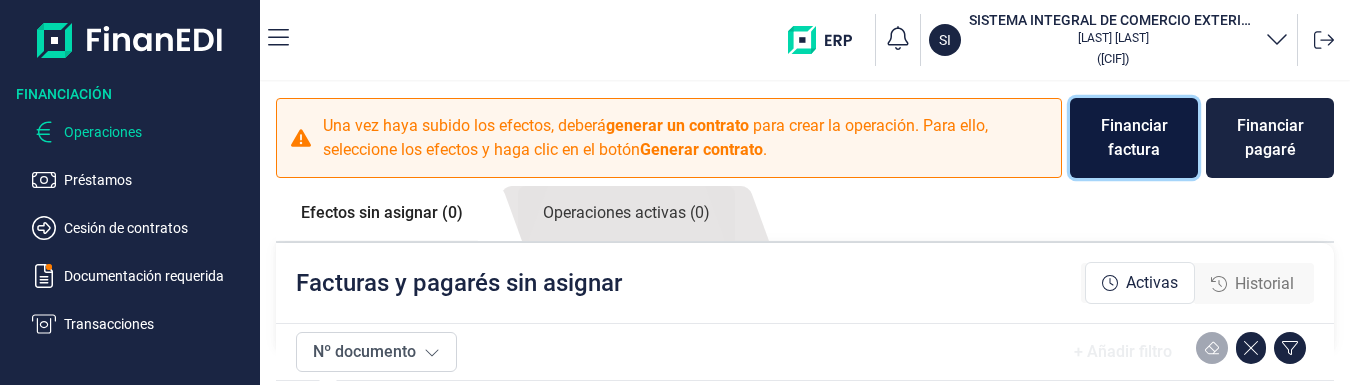 click on "Financiar factura" at bounding box center (1134, 138) 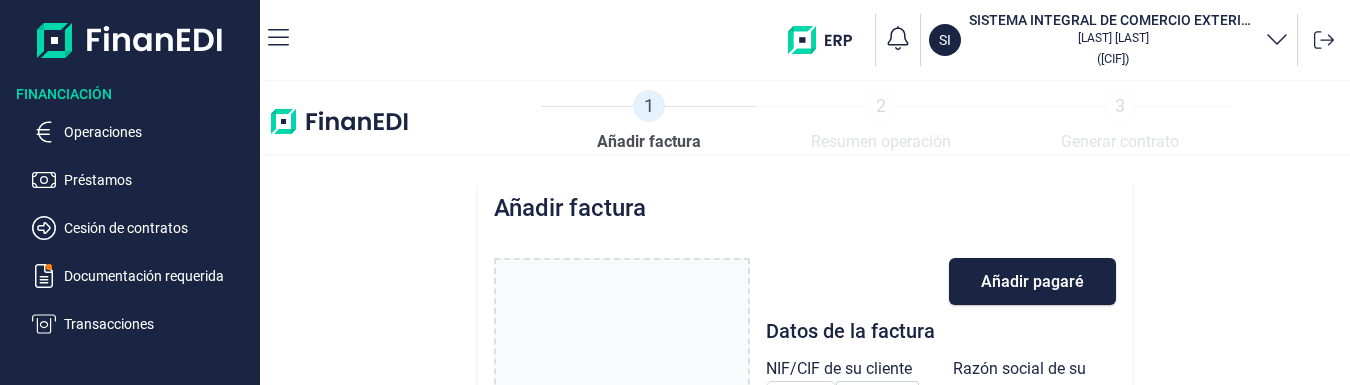 type on "0,00 €" 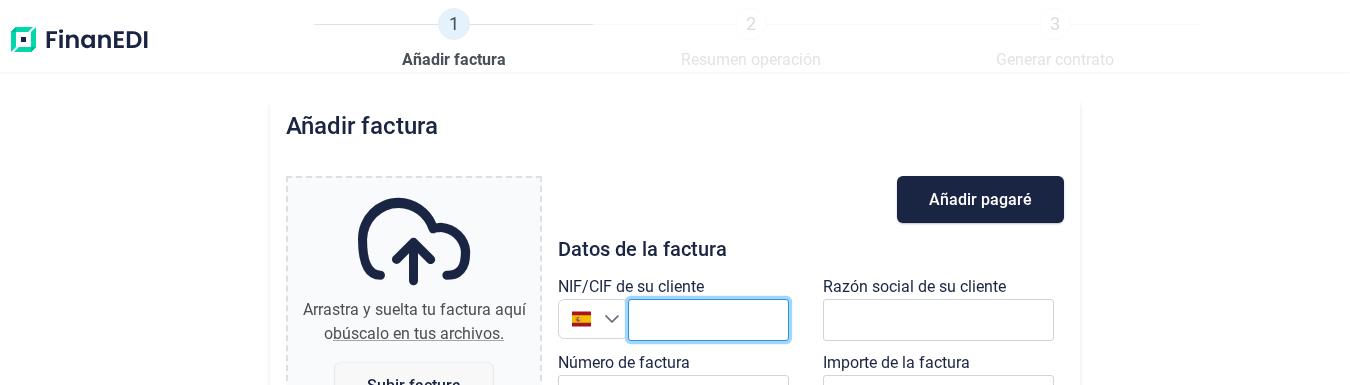 click at bounding box center [708, 320] 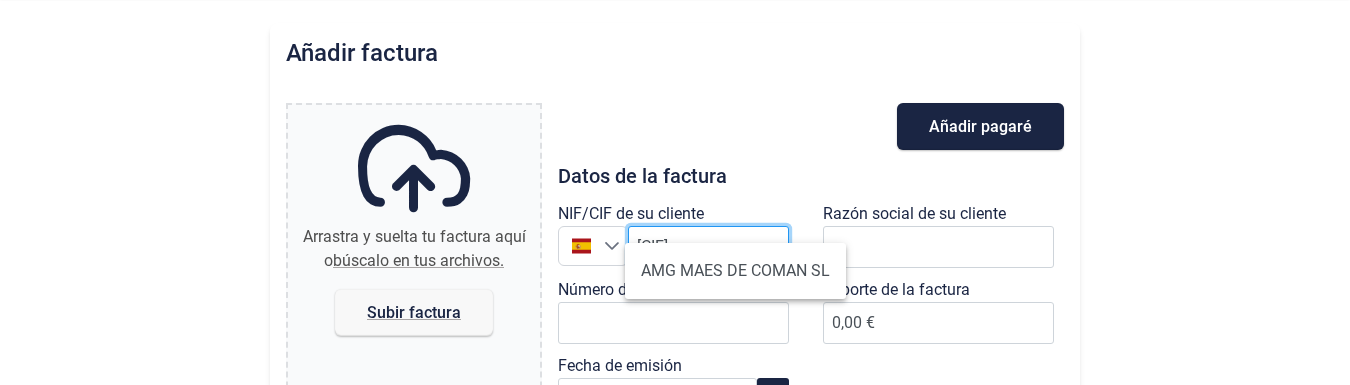 scroll, scrollTop: 114, scrollLeft: 0, axis: vertical 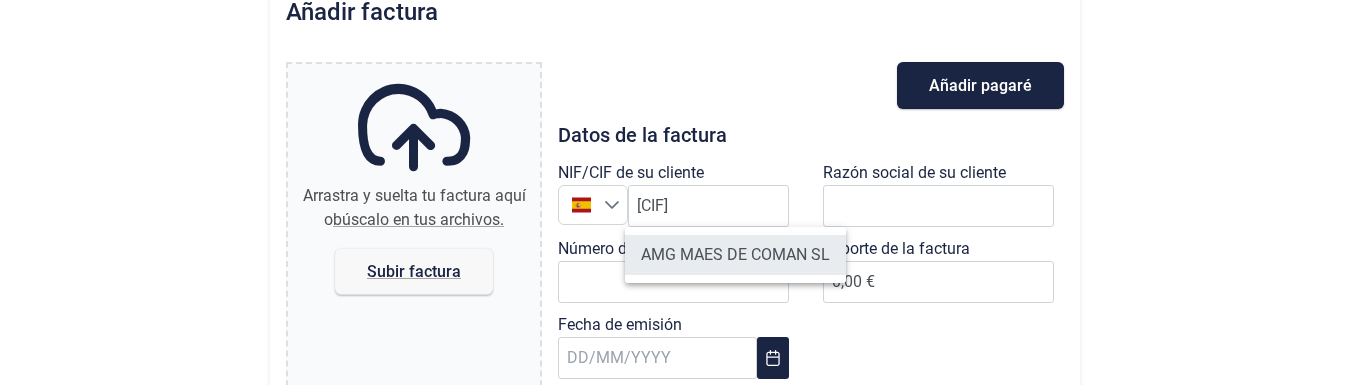 click on "AMG MAES DE COMAN SL" at bounding box center [735, 255] 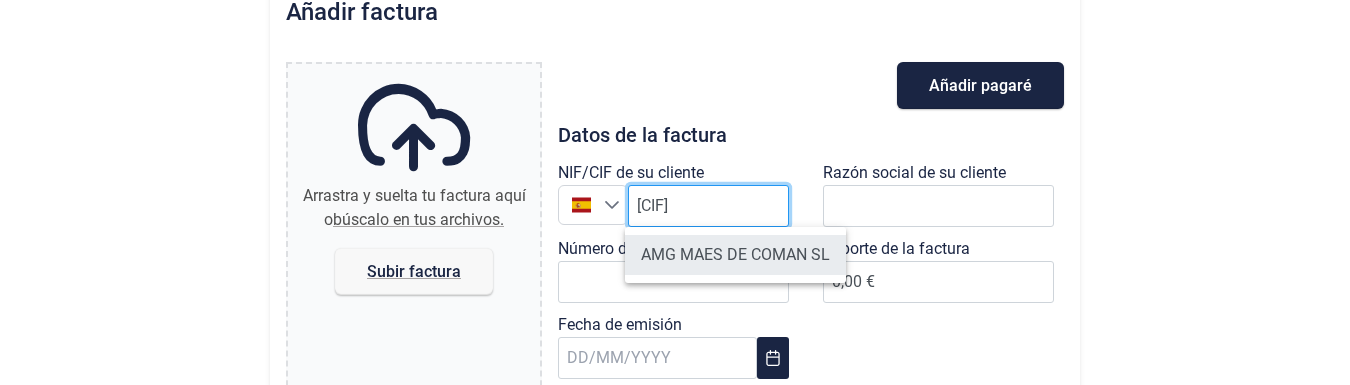 type on "[CIF]" 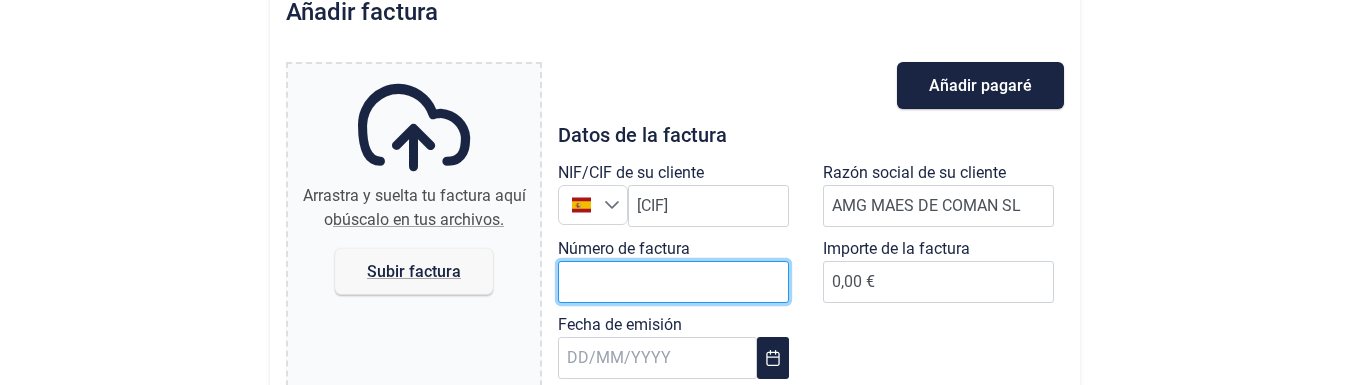 click on "Número de factura" at bounding box center (673, 282) 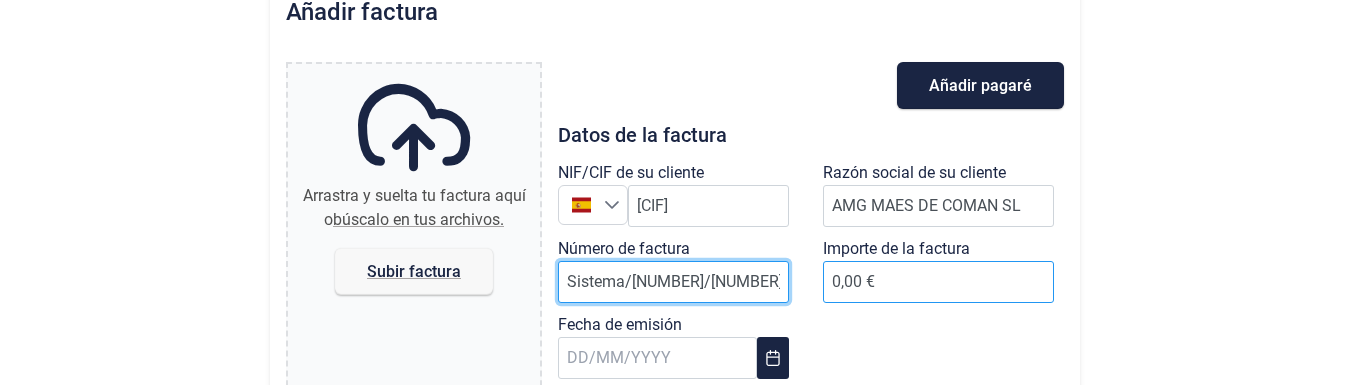 type on "Sistema/[NUMBER]/[NUMBER]" 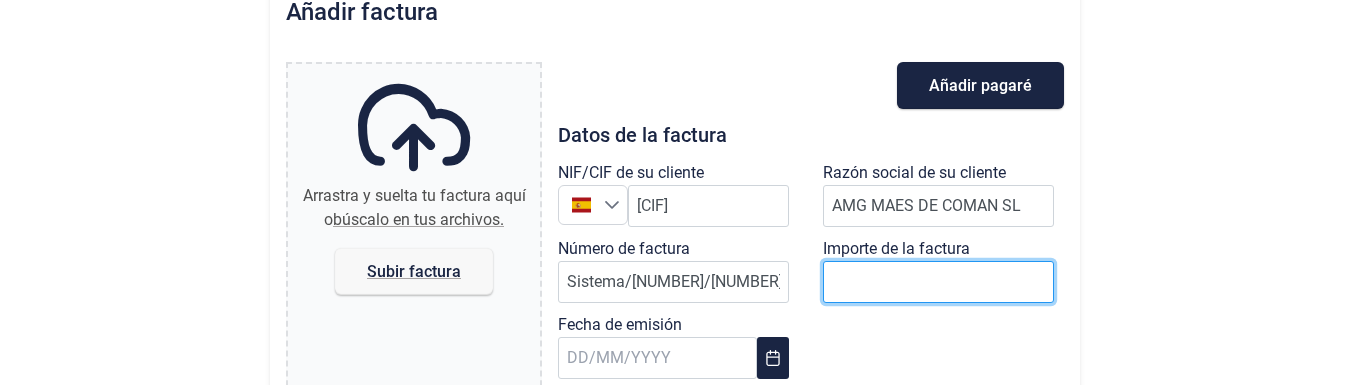 click on "0,00 €" at bounding box center (938, 281) 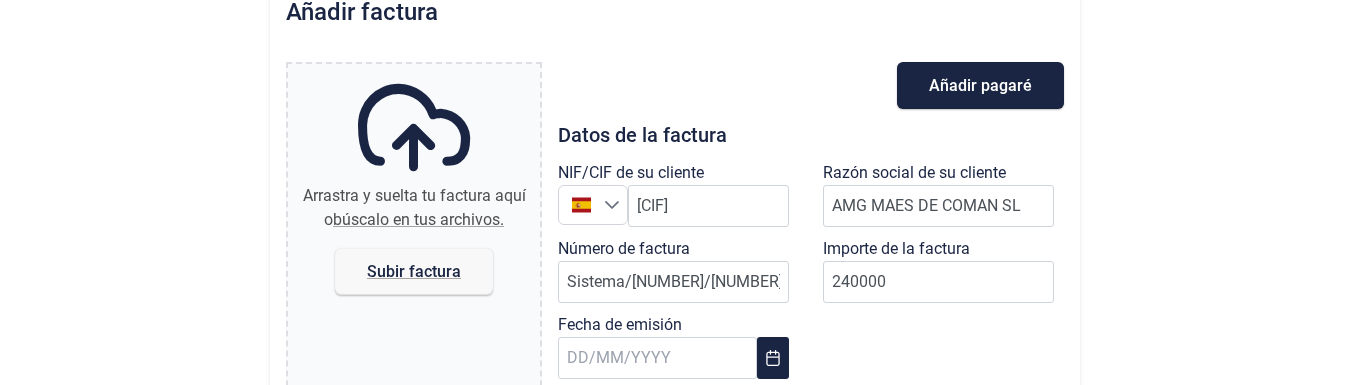 type on "[PRICE] €" 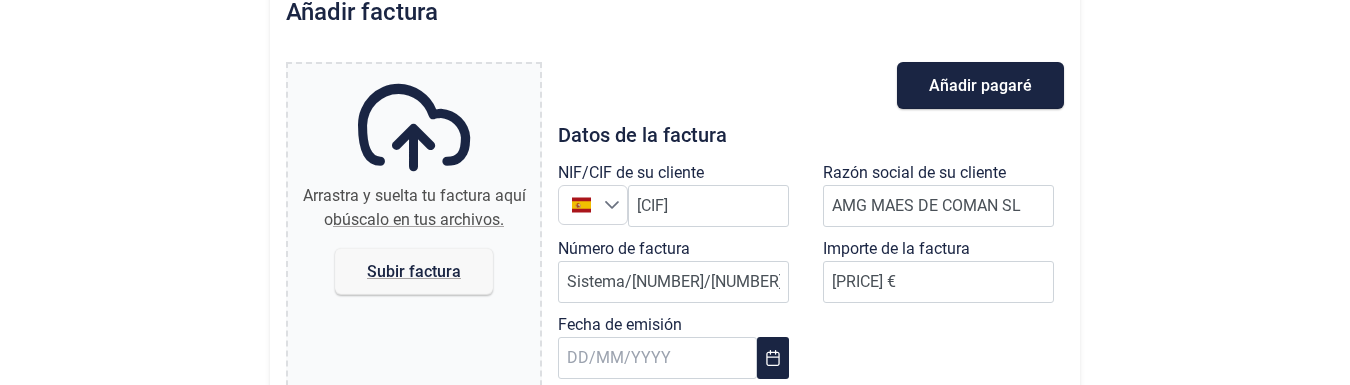 click on "NIF/CIF de su cliente España [CIF] Razón social de su cliente AMG MAES DE COMAN SL Número de factura  Sistema/[NUMBER]/[NUMBER] Importe de la factura [PRICE] € Fecha de emisión" at bounding box center (811, 275) 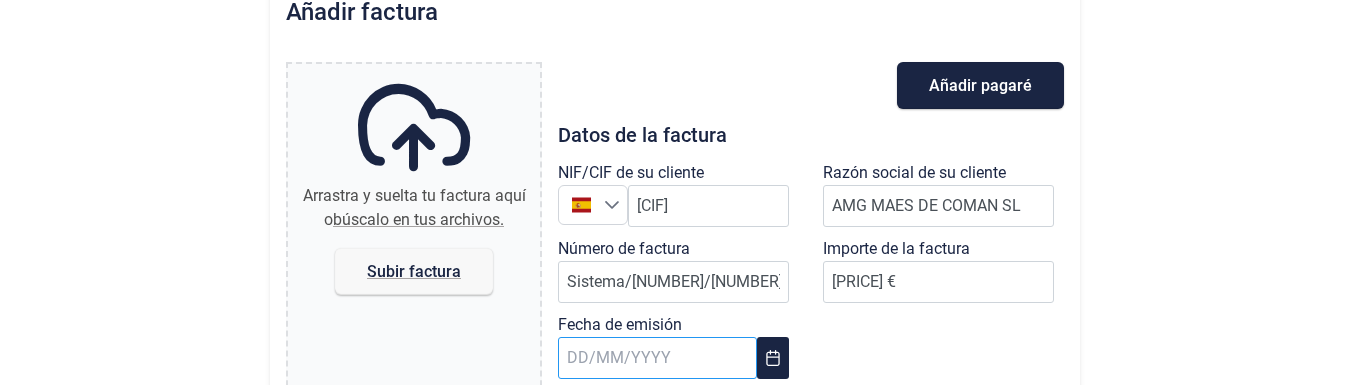 click at bounding box center [657, 358] 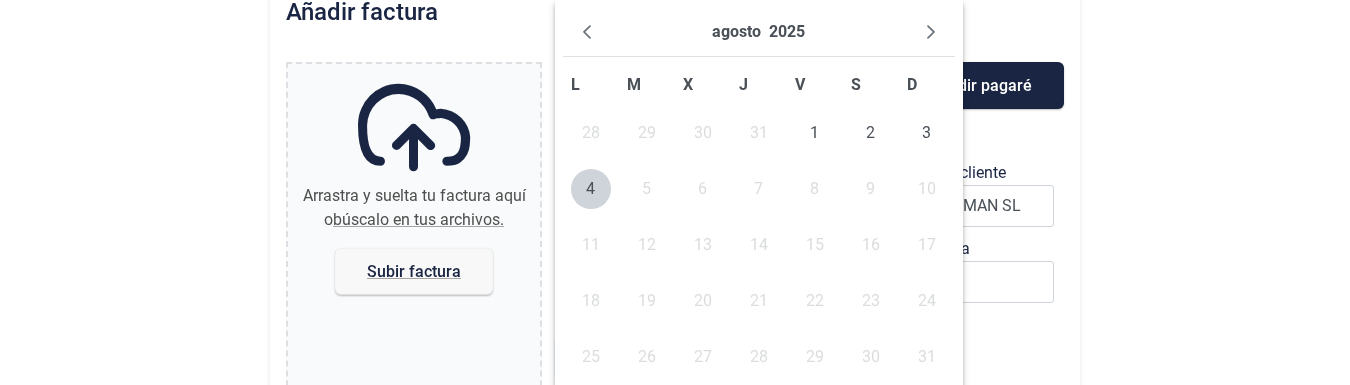 click on "11" at bounding box center (591, 245) 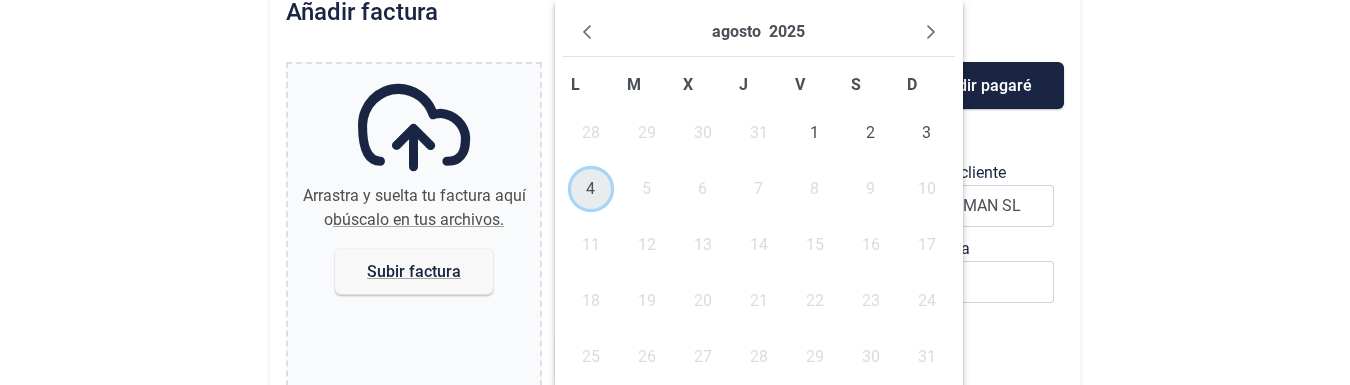 click on "4" at bounding box center (591, 189) 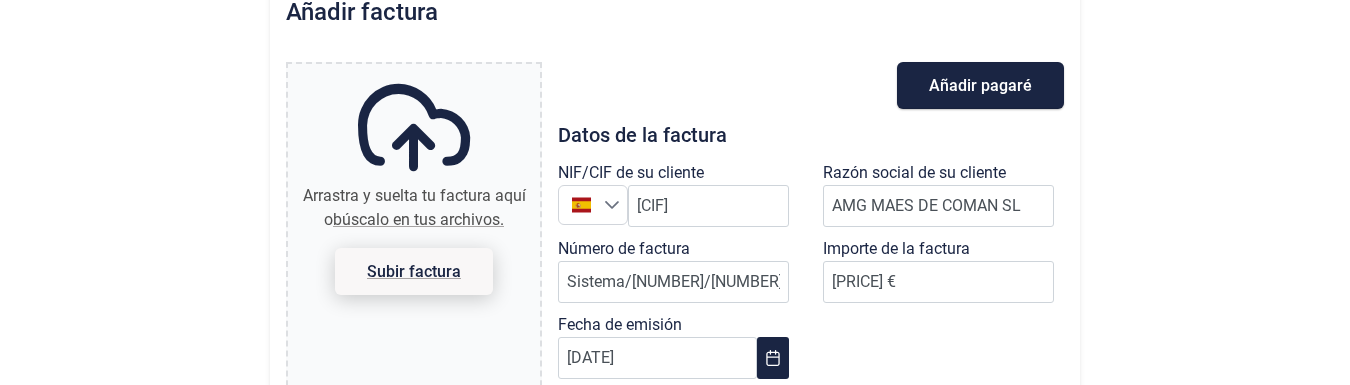 click on "Subir factura" at bounding box center [414, 271] 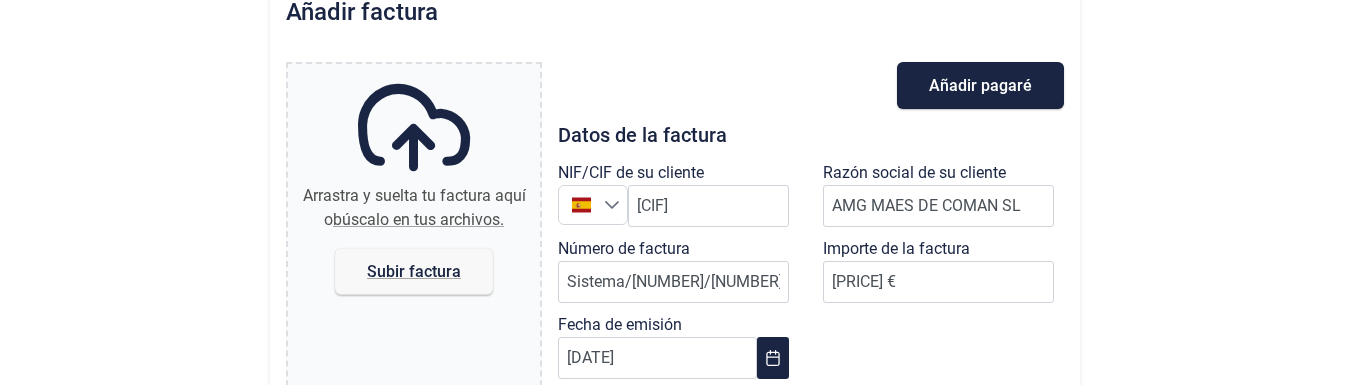 type 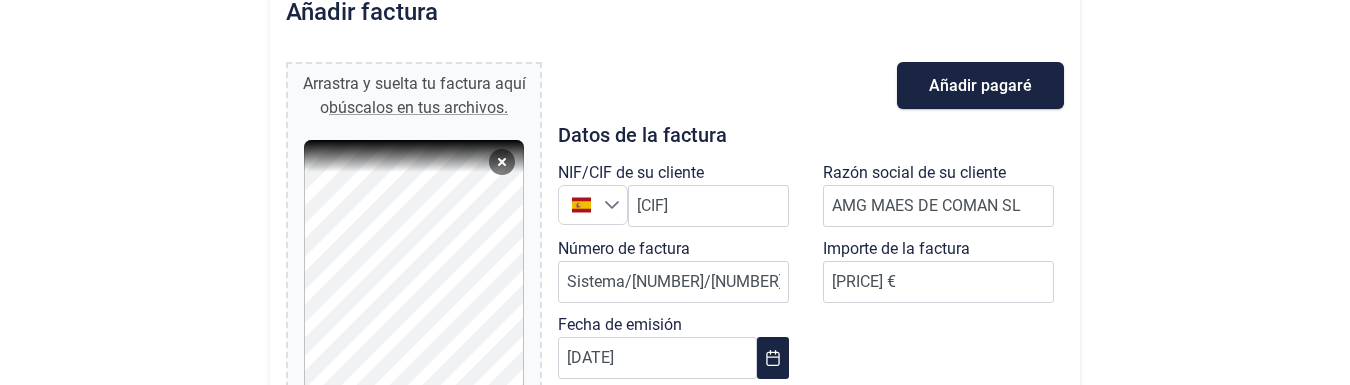 scroll, scrollTop: 223, scrollLeft: 0, axis: vertical 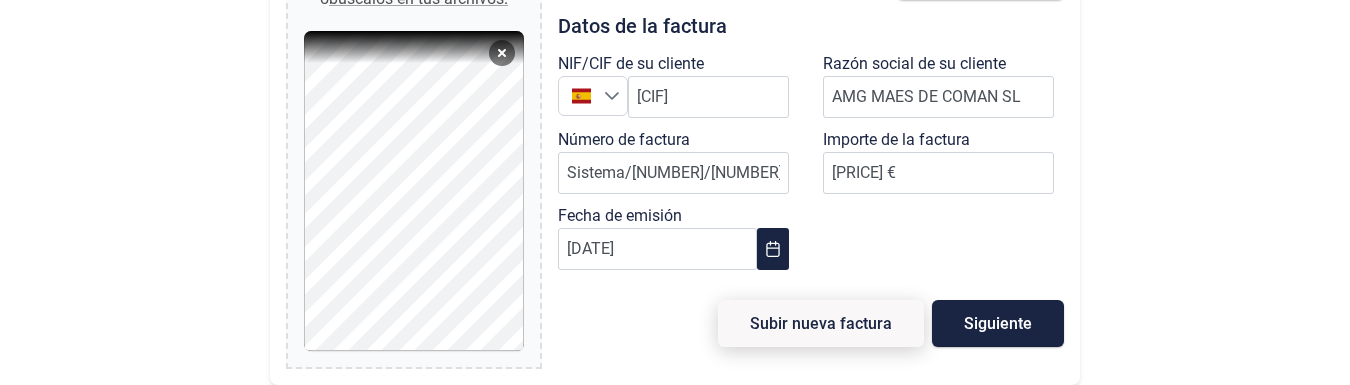 click on "Subir nueva factura" at bounding box center (821, 323) 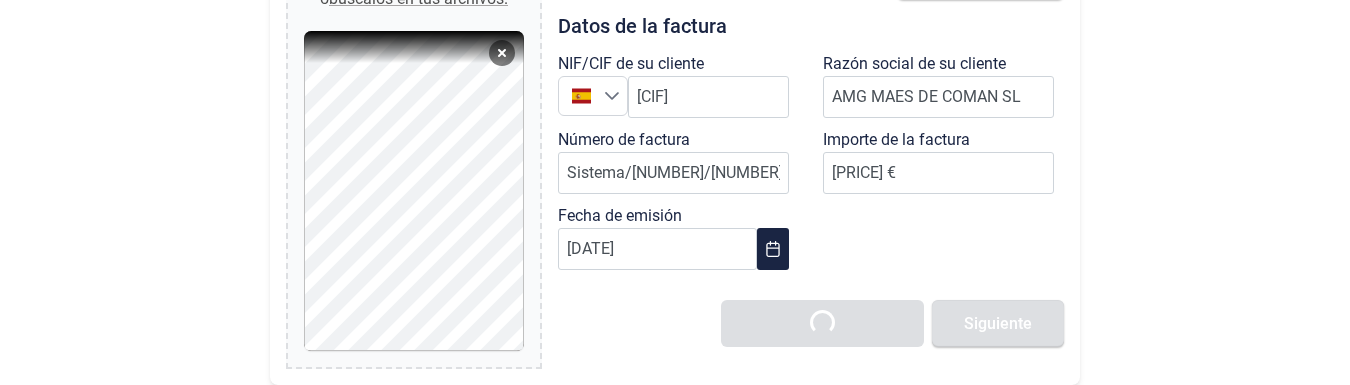 type 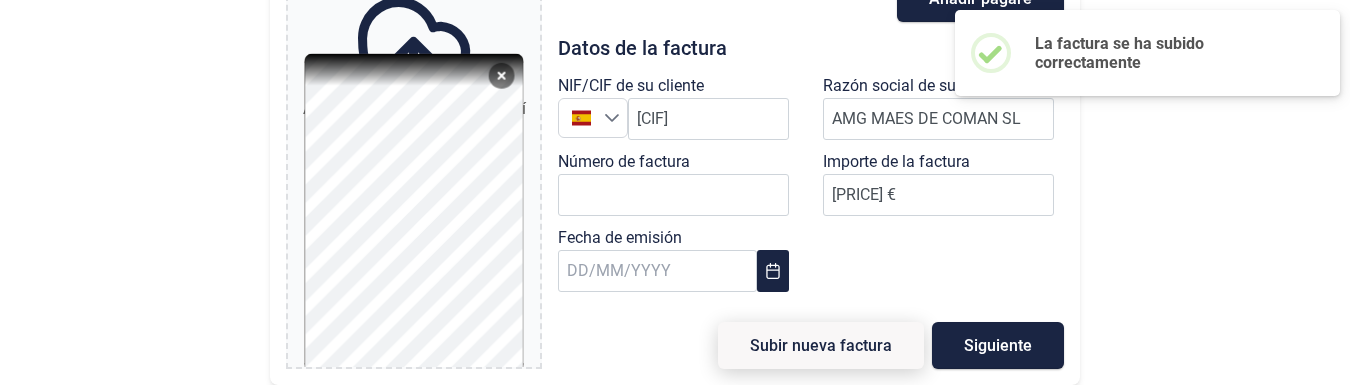 type 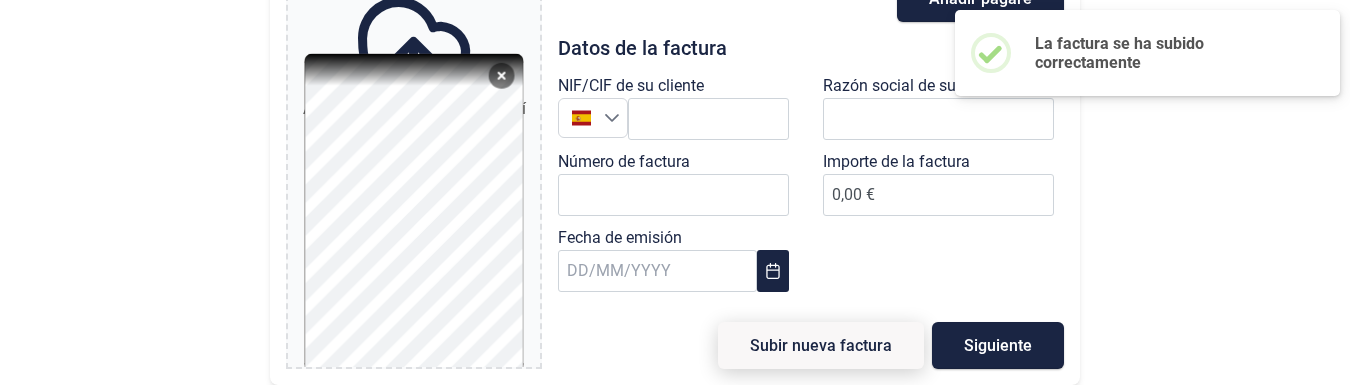 scroll, scrollTop: 201, scrollLeft: 0, axis: vertical 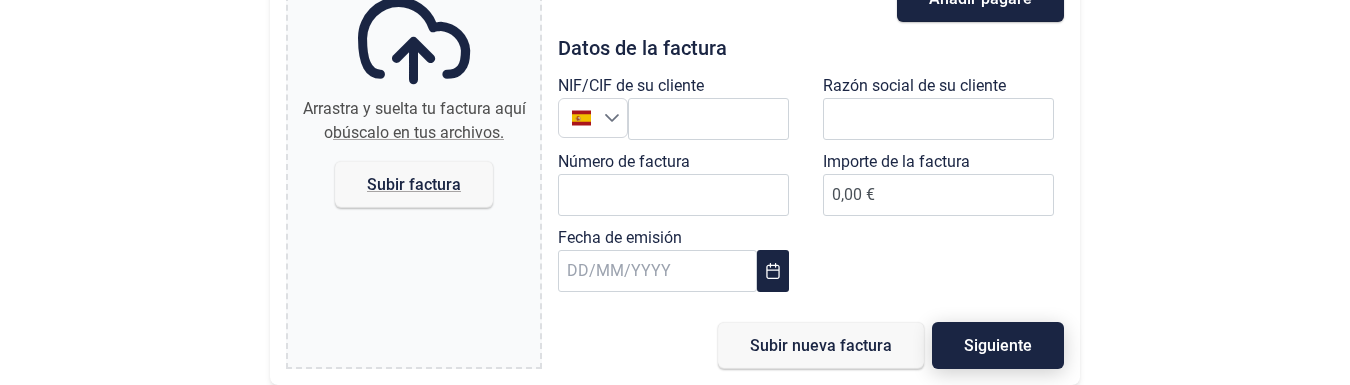 click on "Siguiente" at bounding box center (998, 345) 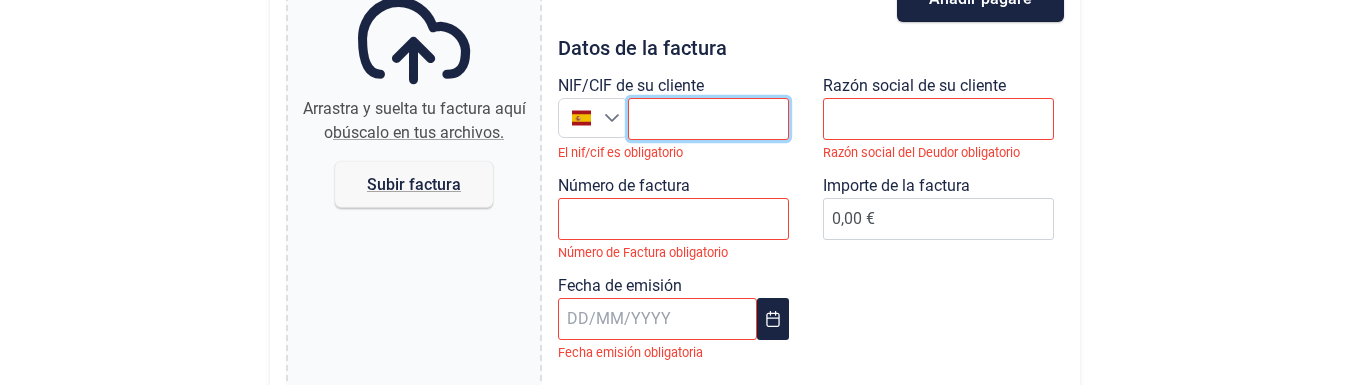 click at bounding box center [708, 119] 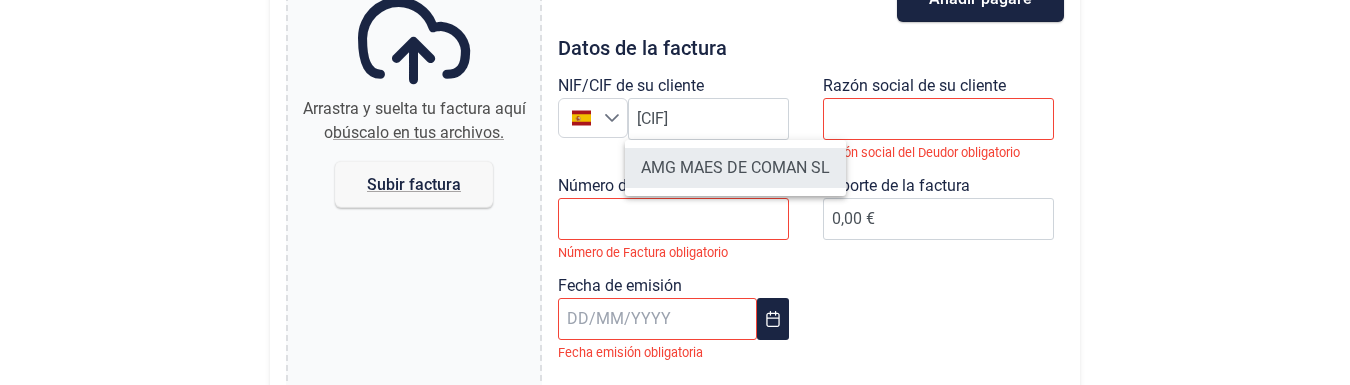 click on "AMG MAES DE COMAN SL" at bounding box center (735, 168) 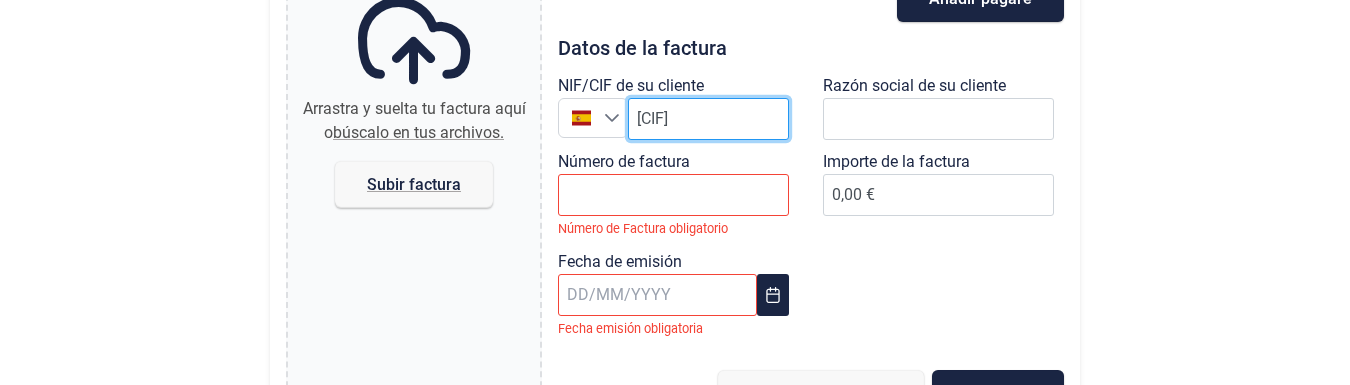 type on "[CIF]" 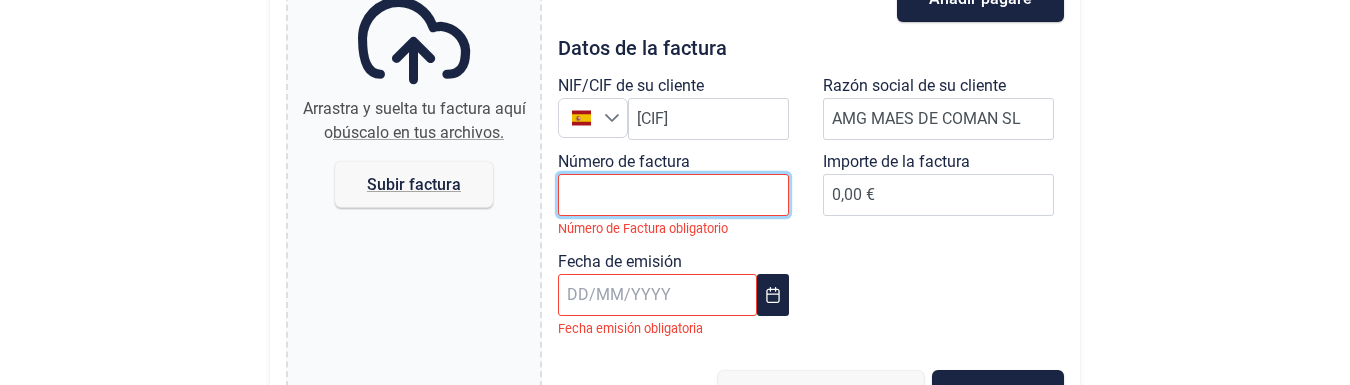 click on "Número de factura" at bounding box center [673, 195] 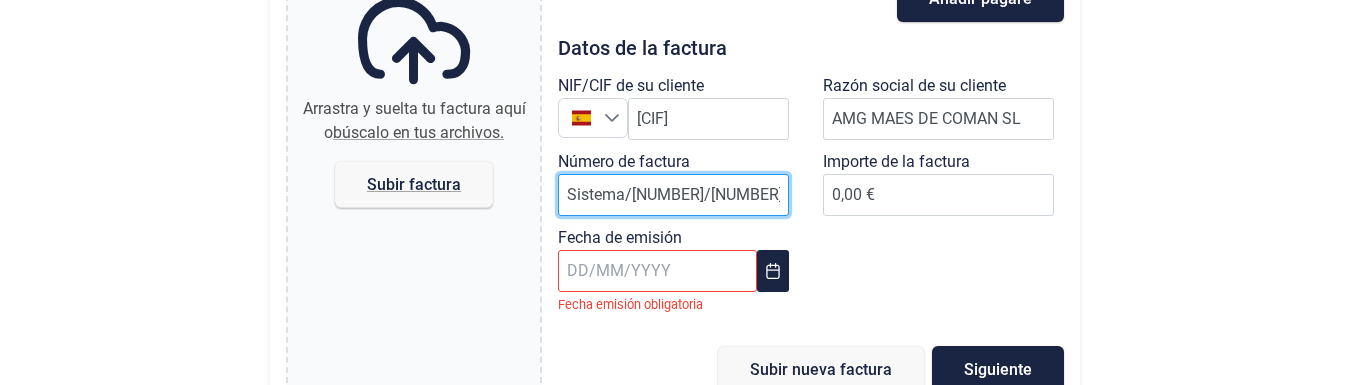 type on "Sistema/[NUMBER]/[NUMBER]" 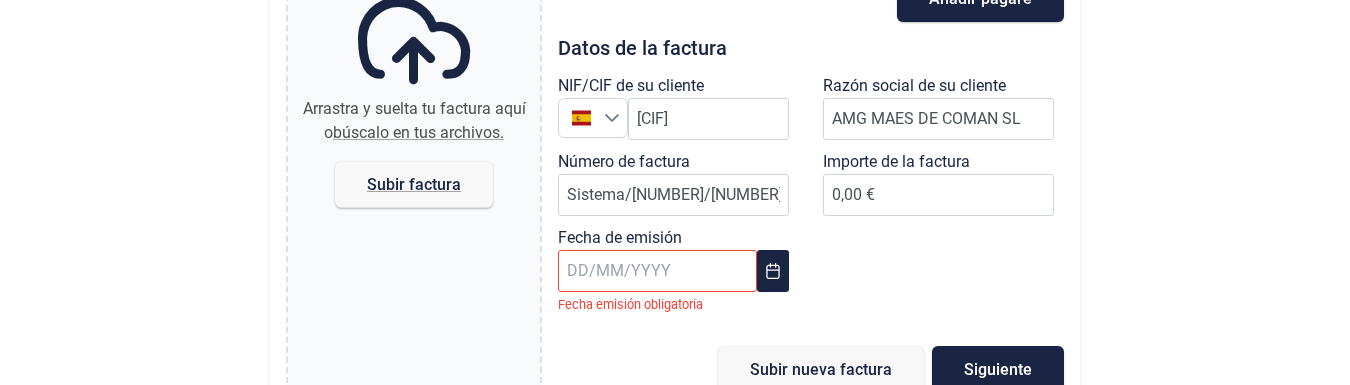 click at bounding box center (657, 271) 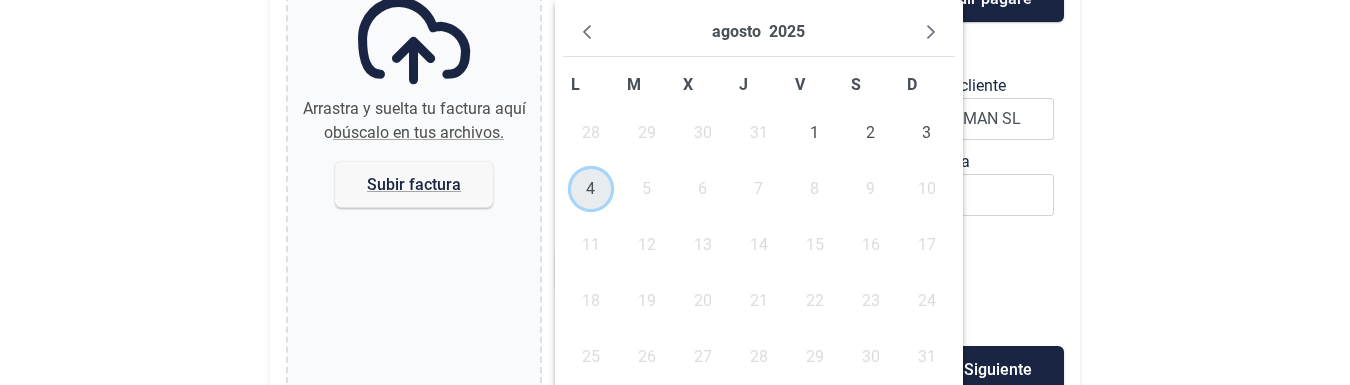click on "4" at bounding box center (591, 189) 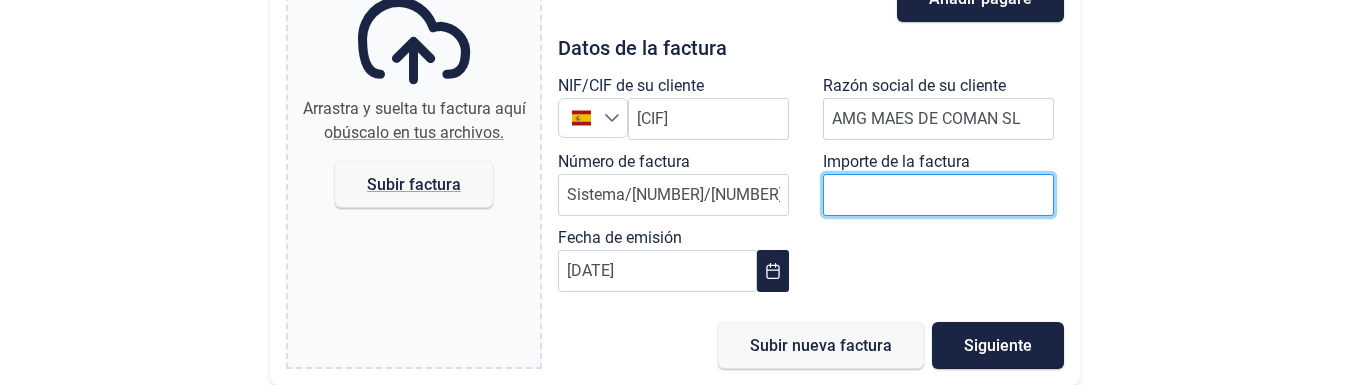 click on "0,00 €" at bounding box center (938, 194) 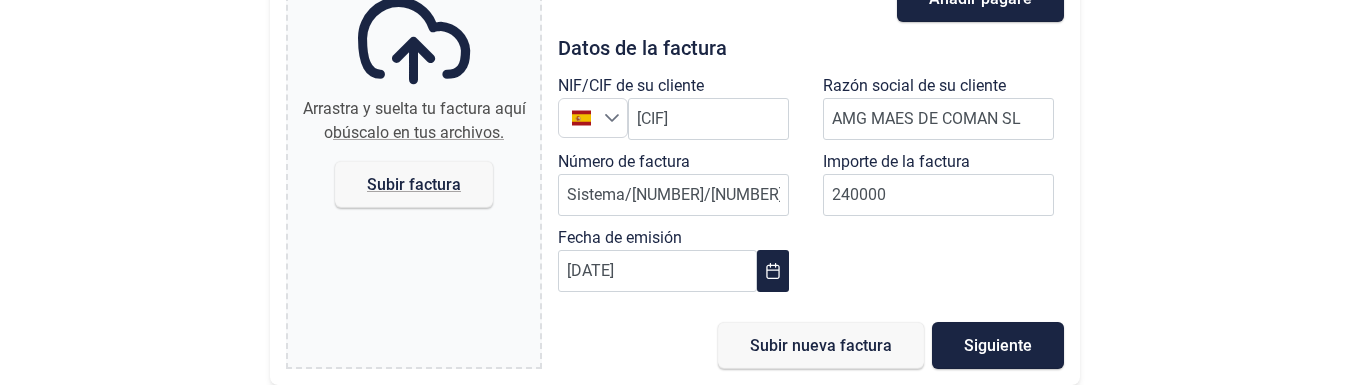 type on "[PRICE] €" 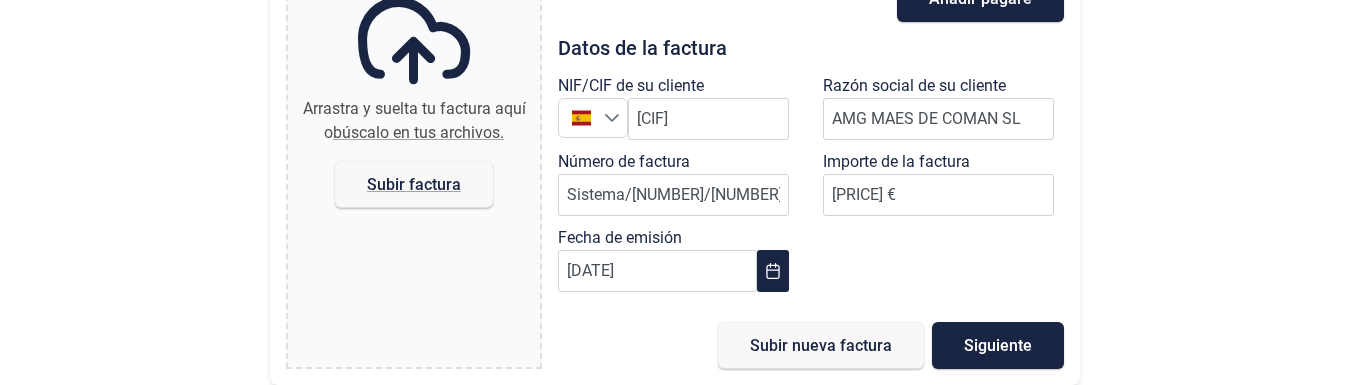 click on "NIF/CIF de su cliente España [CIF] Razón social de su cliente AMG MAES DE COMAN SL Número de factura  Sistema/[NUMBER]/[NUMBER] Importe de la factura [PRICE] € Fecha de emisión [DATE]" at bounding box center [811, 188] 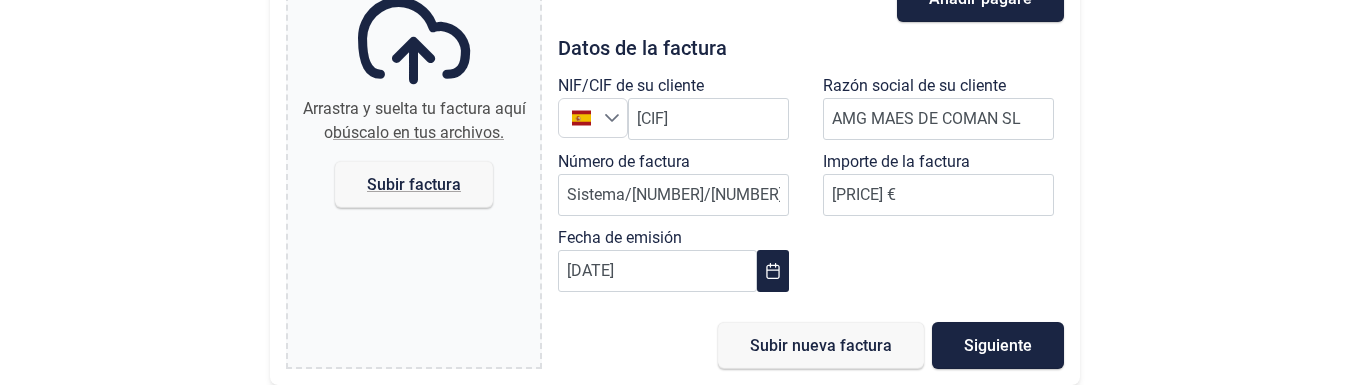 click on "NIF/CIF de su cliente España [CIF] Razón social de su cliente AMG MAES DE COMAN SL Número de factura  Sistema/[NUMBER]/[NUMBER] Importe de la factura [PRICE] € Fecha de emisión [DATE]" at bounding box center (811, 188) 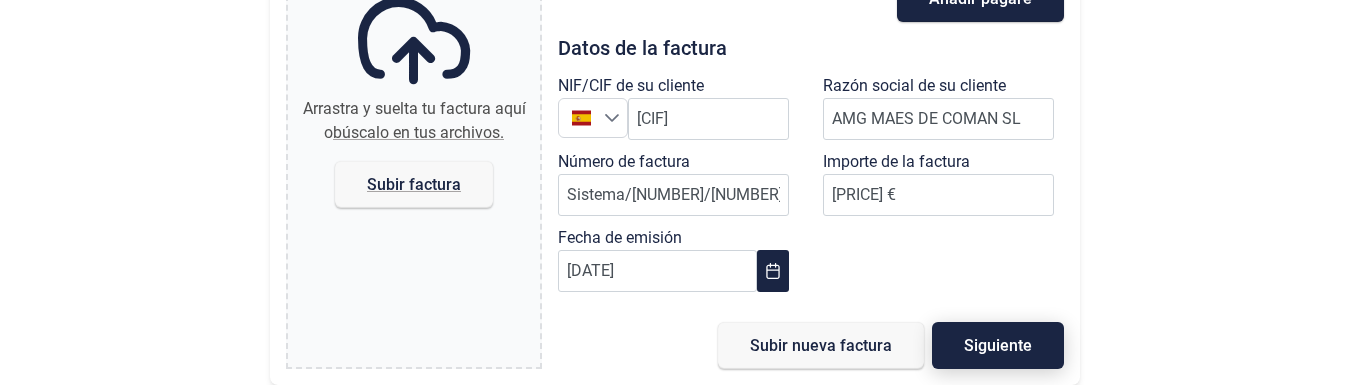 click on "Siguiente" at bounding box center [998, 345] 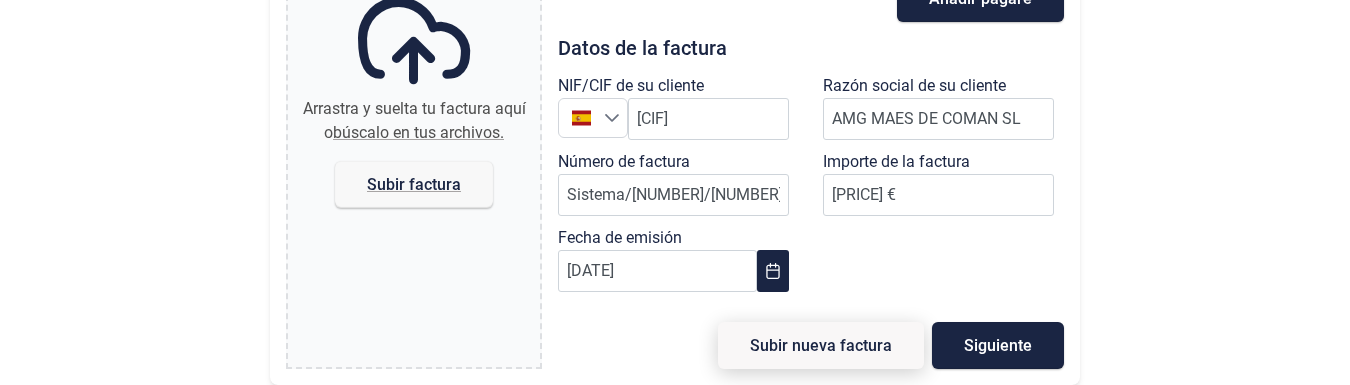 click on "Subir nueva factura" at bounding box center (821, 345) 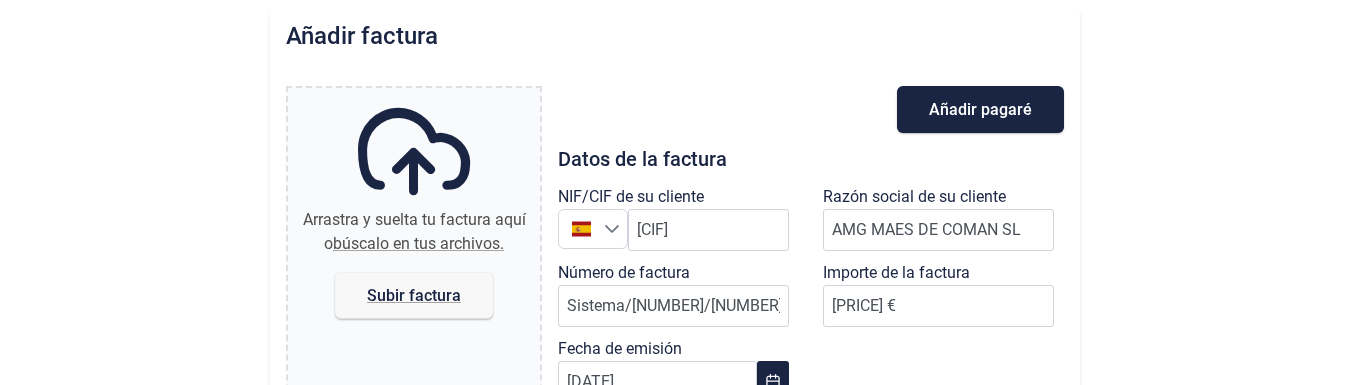 scroll, scrollTop: 114, scrollLeft: 0, axis: vertical 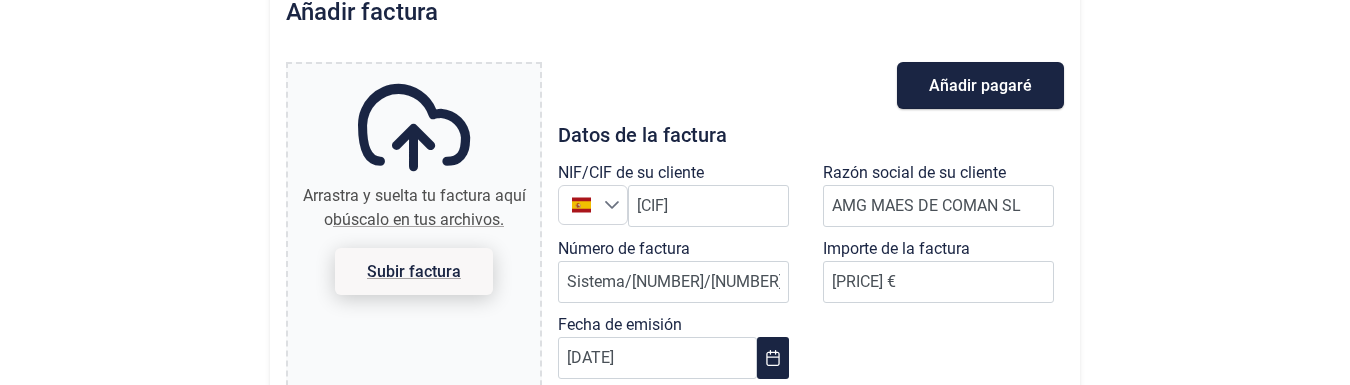 click on "Subir factura" at bounding box center (414, 271) 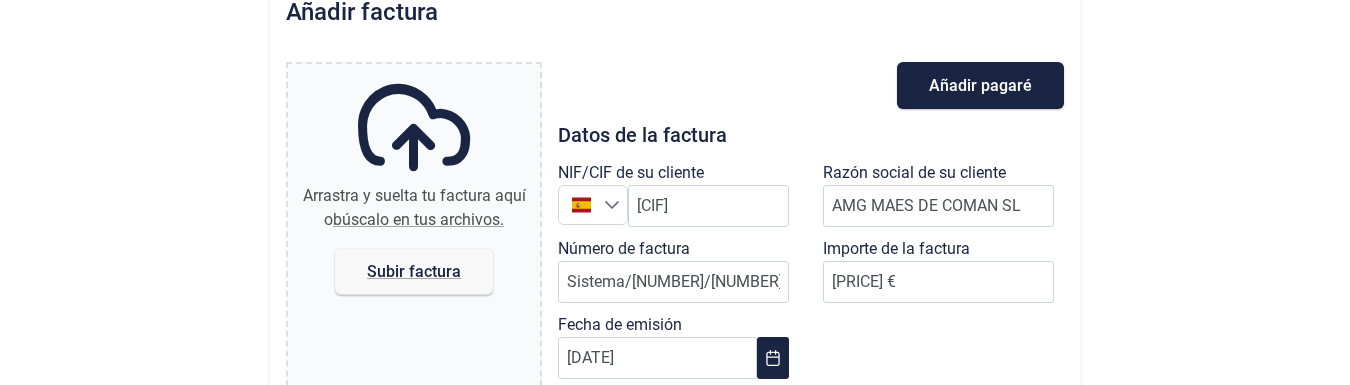 type 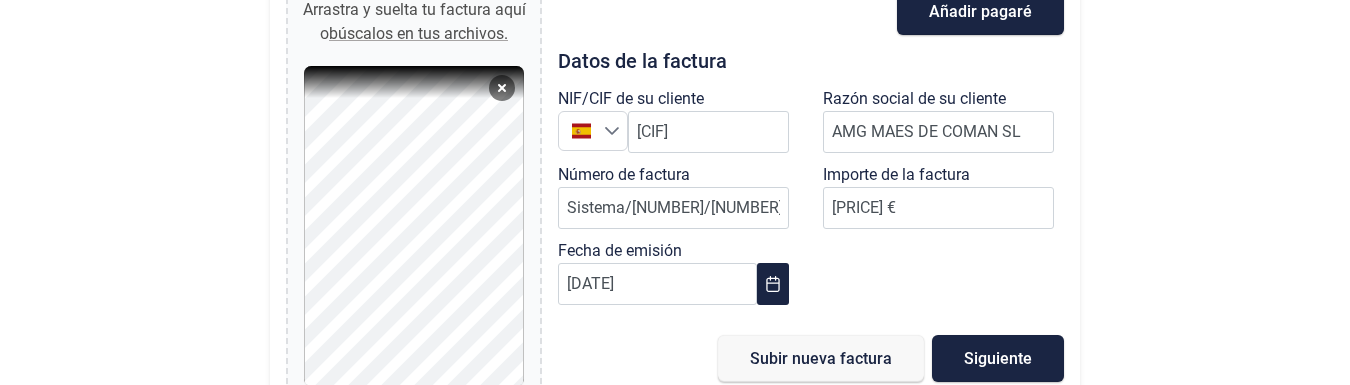 scroll, scrollTop: 223, scrollLeft: 0, axis: vertical 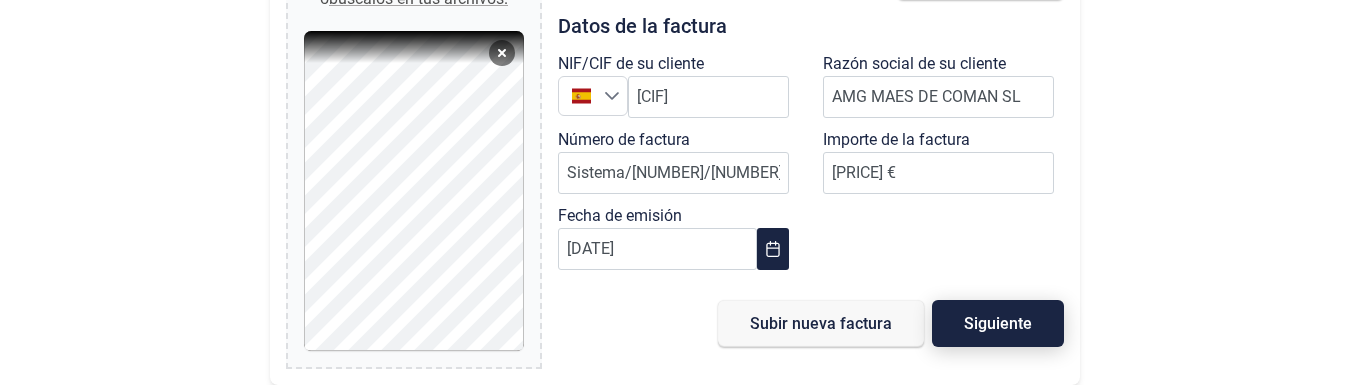 click on "Siguiente" at bounding box center (998, 323) 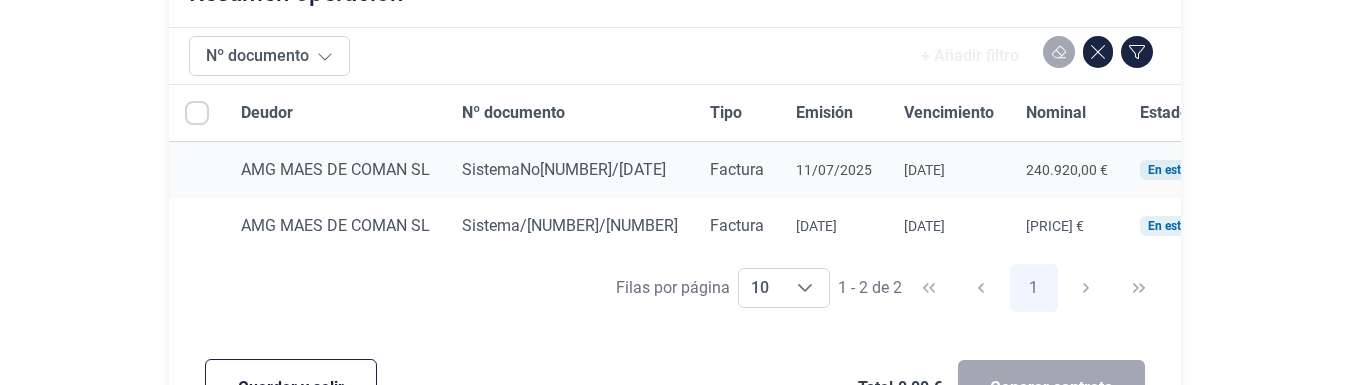 scroll, scrollTop: 308, scrollLeft: 0, axis: vertical 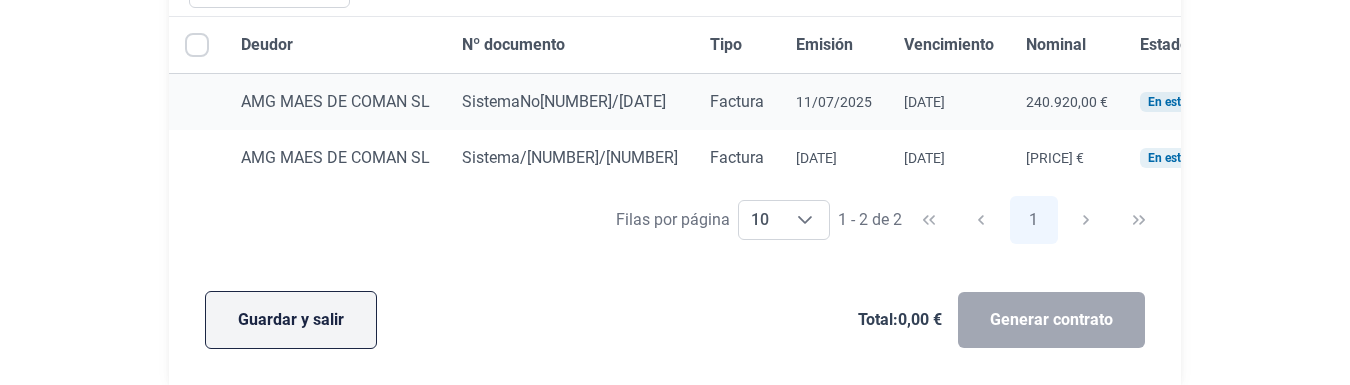 click on "Guardar y salir" at bounding box center [291, 320] 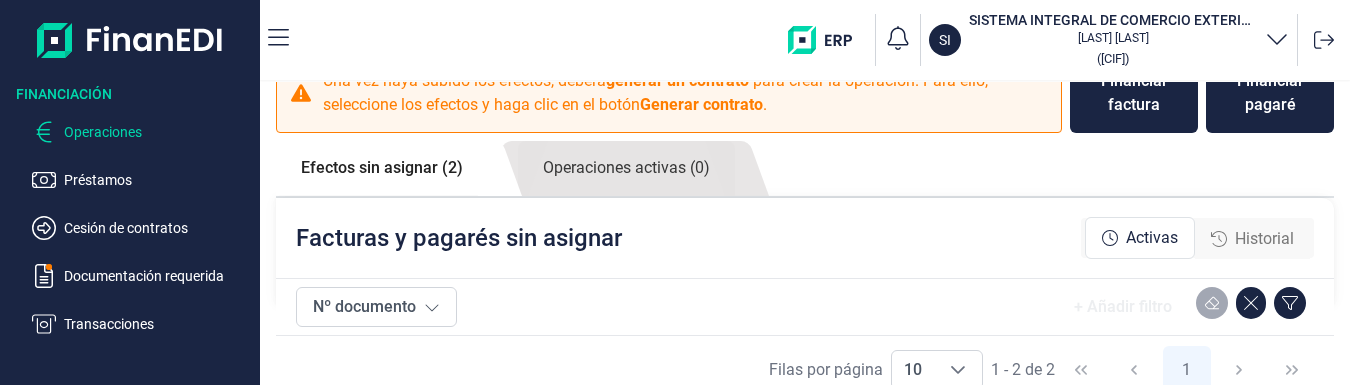 scroll, scrollTop: 0, scrollLeft: 0, axis: both 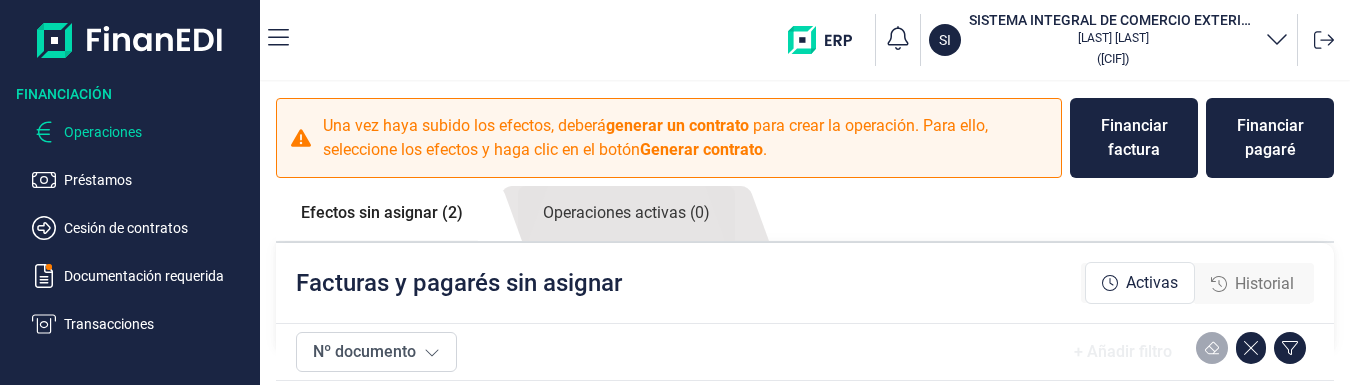 click on "Efectos sin asignar  (2)" at bounding box center (382, 213) 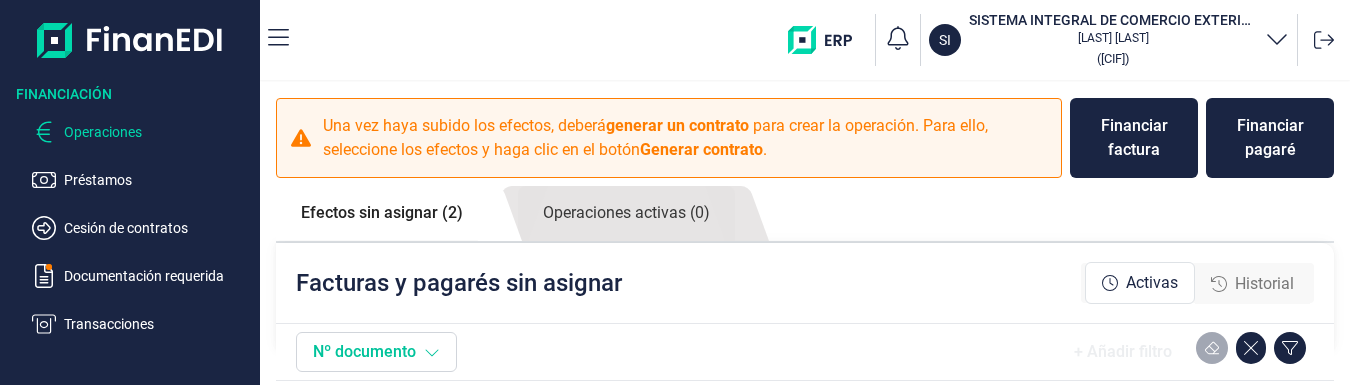 click on "Nº documento" at bounding box center [376, 352] 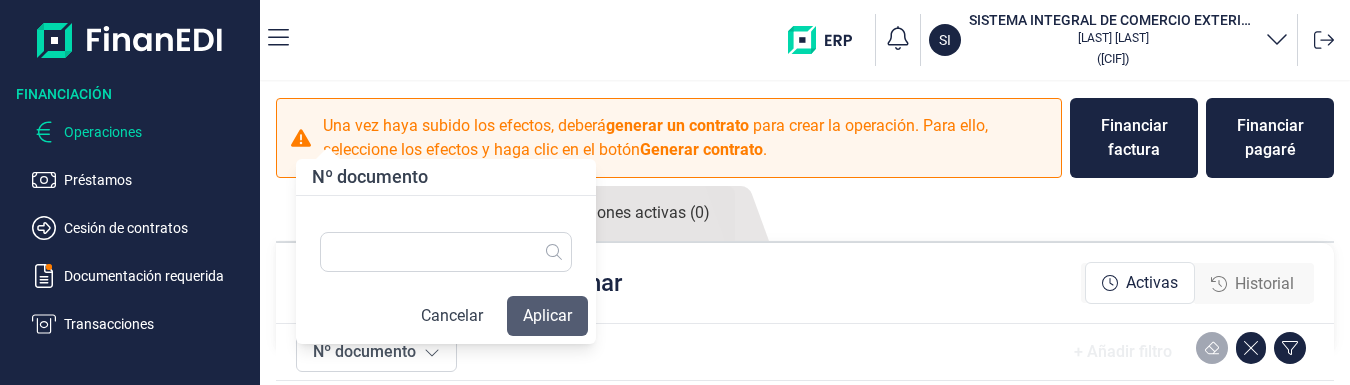 click on "Aplicar" at bounding box center (547, 316) 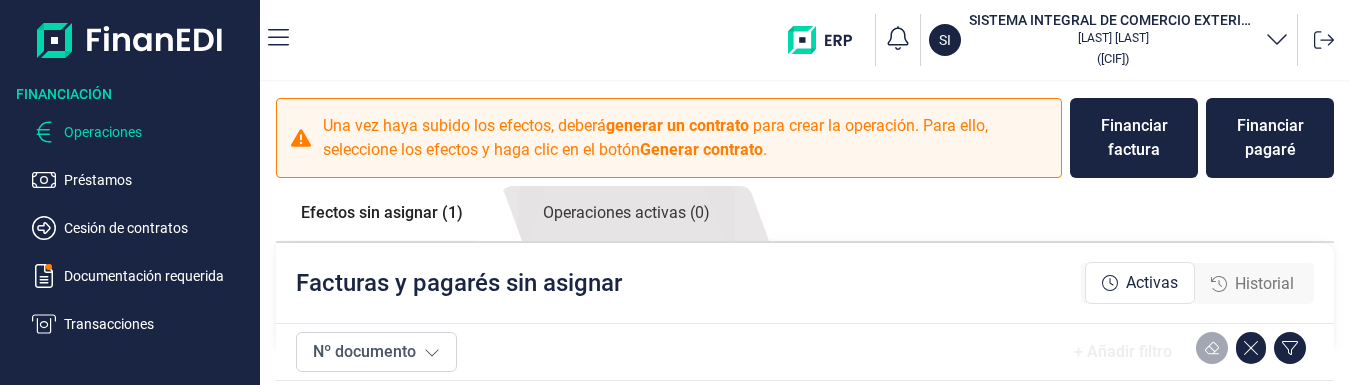 click on "Efectos sin asignar  (1)" at bounding box center (382, 213) 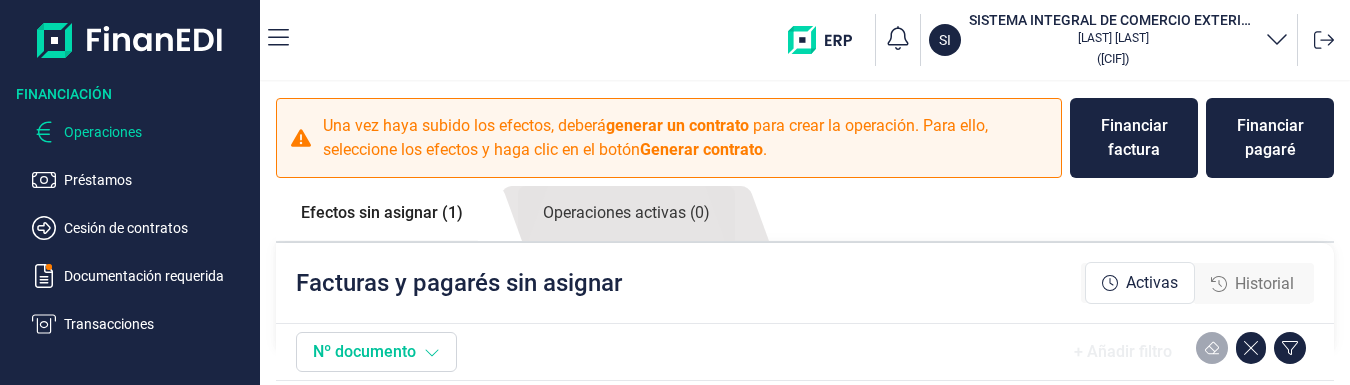 click 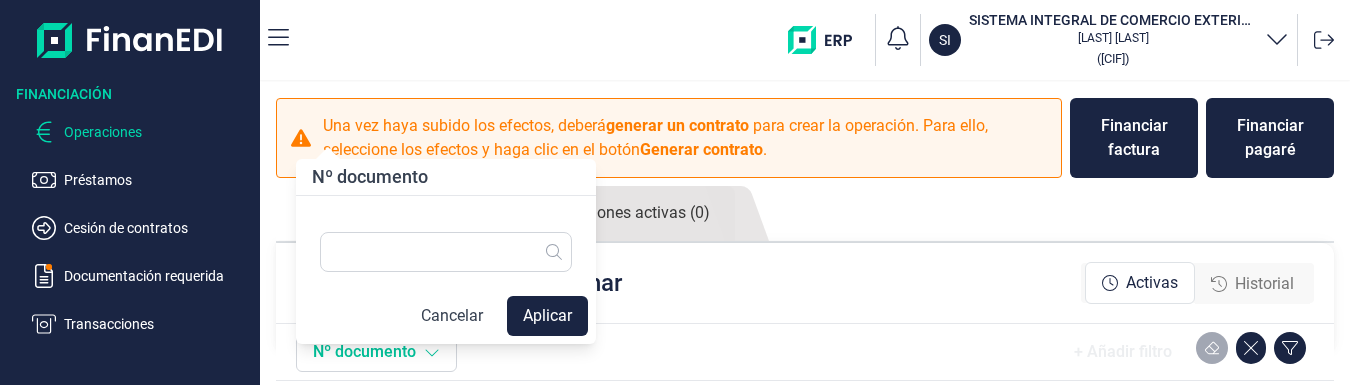 click 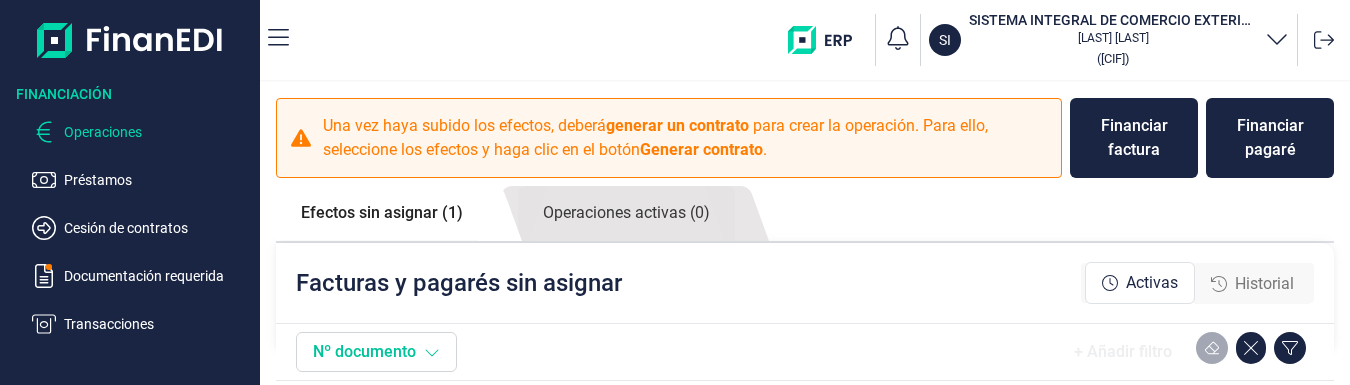 click 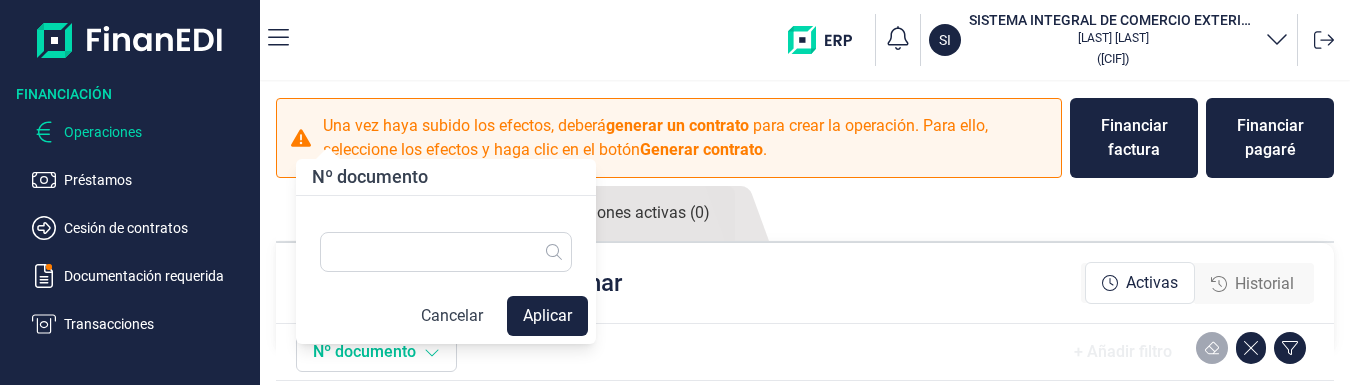 click 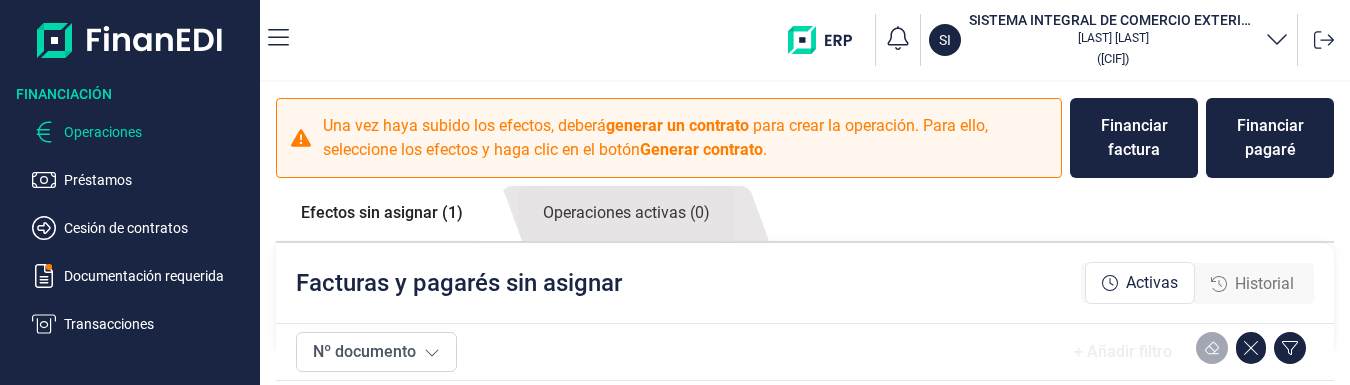 click on "Facturas y pagarés sin asignar Activas Historial" at bounding box center [805, 283] 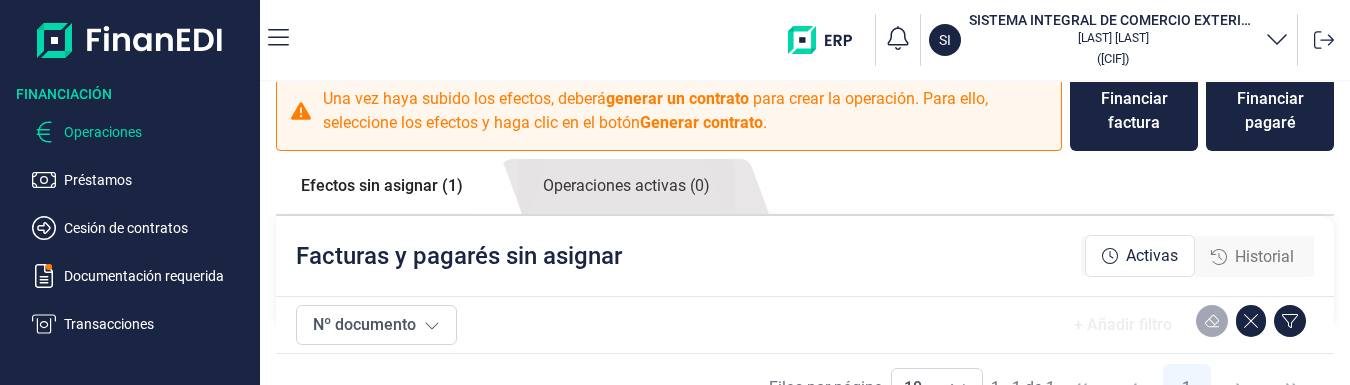 scroll, scrollTop: 45, scrollLeft: 0, axis: vertical 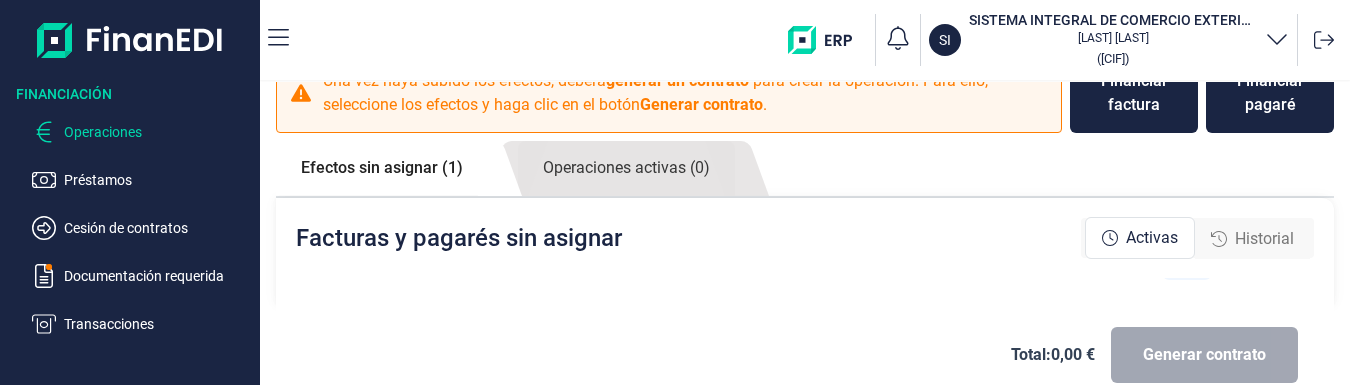 click on "Efectos sin asignar  (1)" at bounding box center [382, 168] 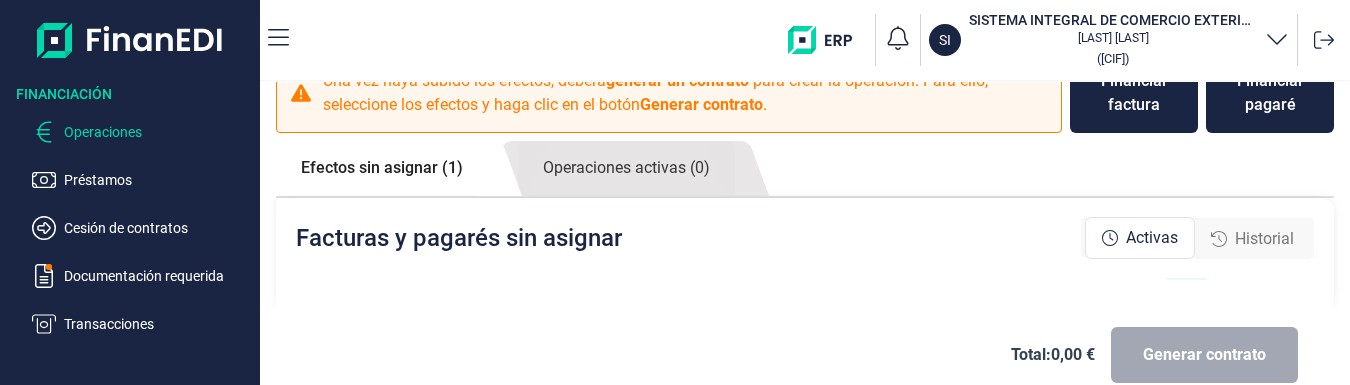 scroll, scrollTop: 148, scrollLeft: 0, axis: vertical 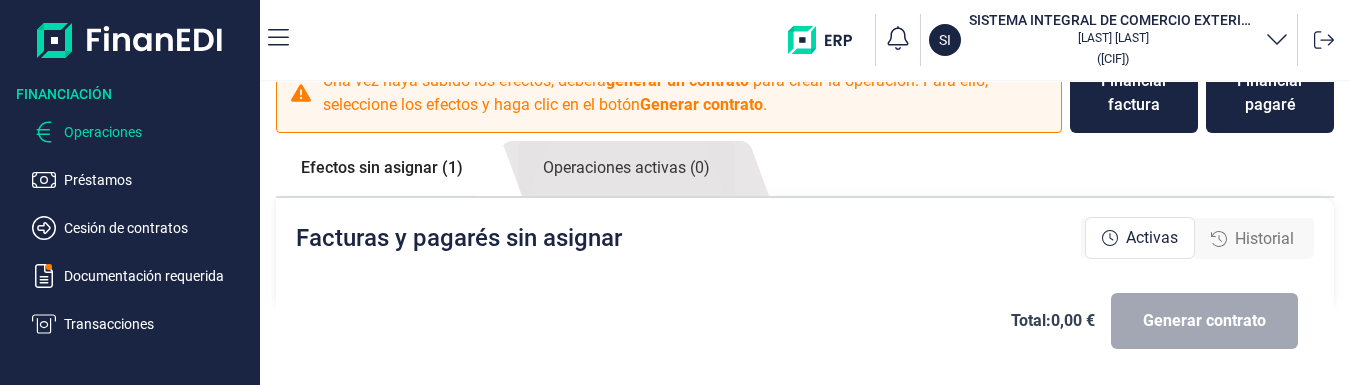 click on "Facturas y pagarés sin asignar" at bounding box center [459, 238] 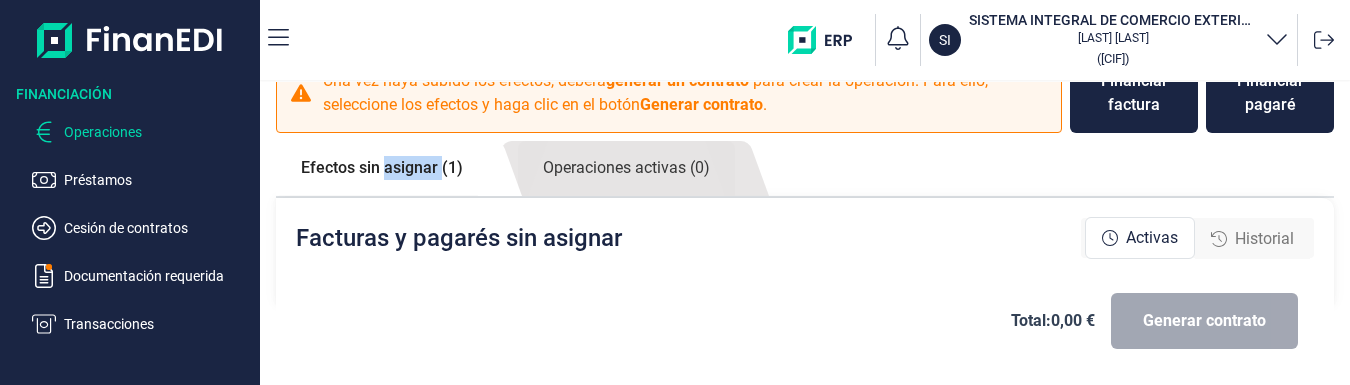 click on "Efectos sin asignar  (1)" at bounding box center (382, 168) 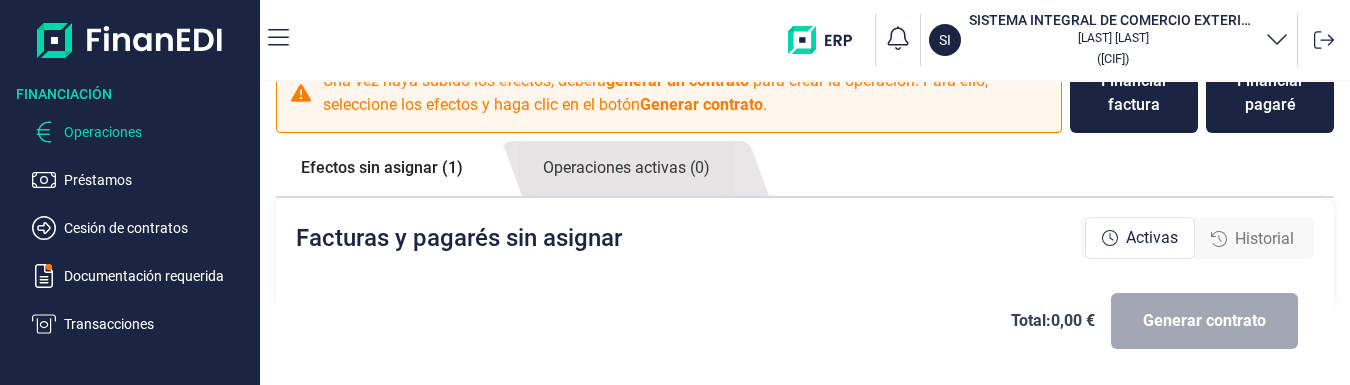 click on "Generar contrato" at bounding box center (1204, 321) 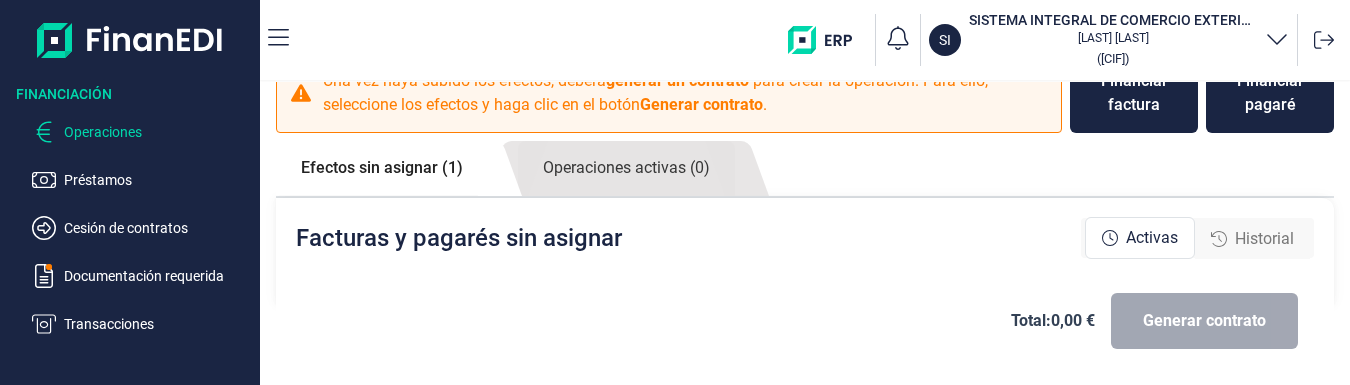 click on "Generar contrato" at bounding box center (1204, 321) 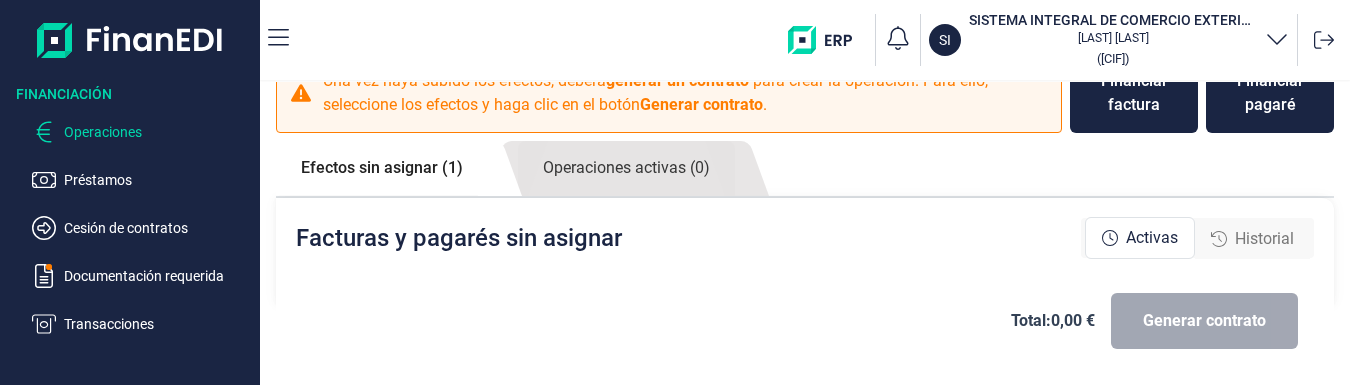 click on "Generar contrato" at bounding box center (1204, 321) 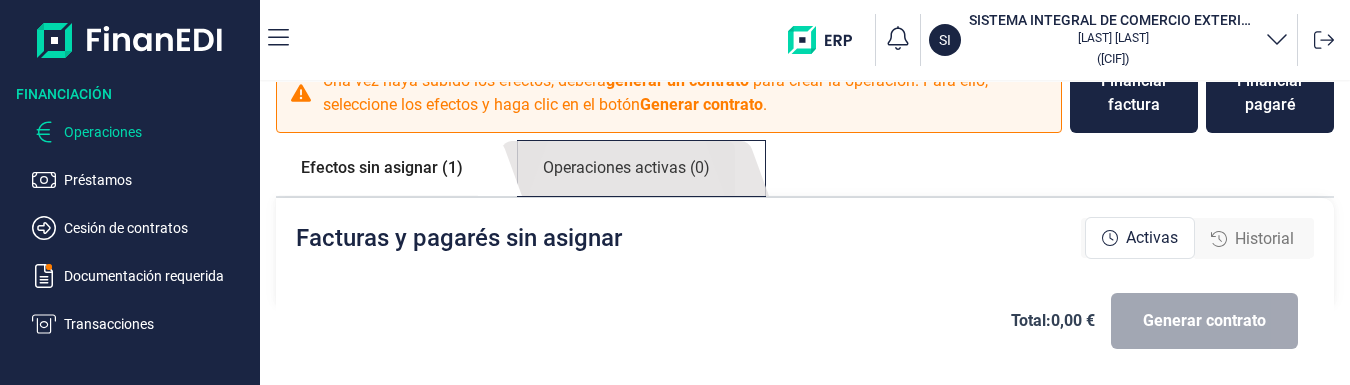 click on "Operaciones activas (0)" at bounding box center (626, 168) 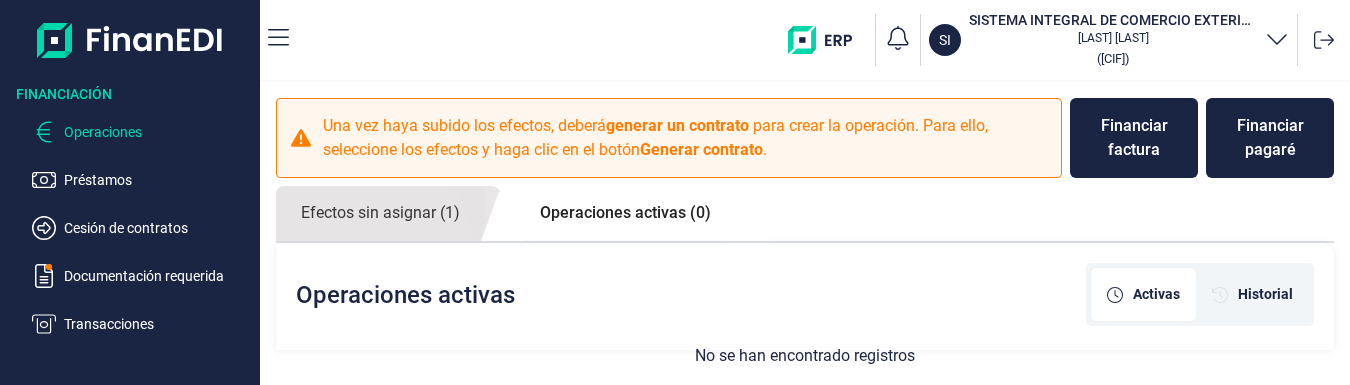 scroll, scrollTop: 0, scrollLeft: 0, axis: both 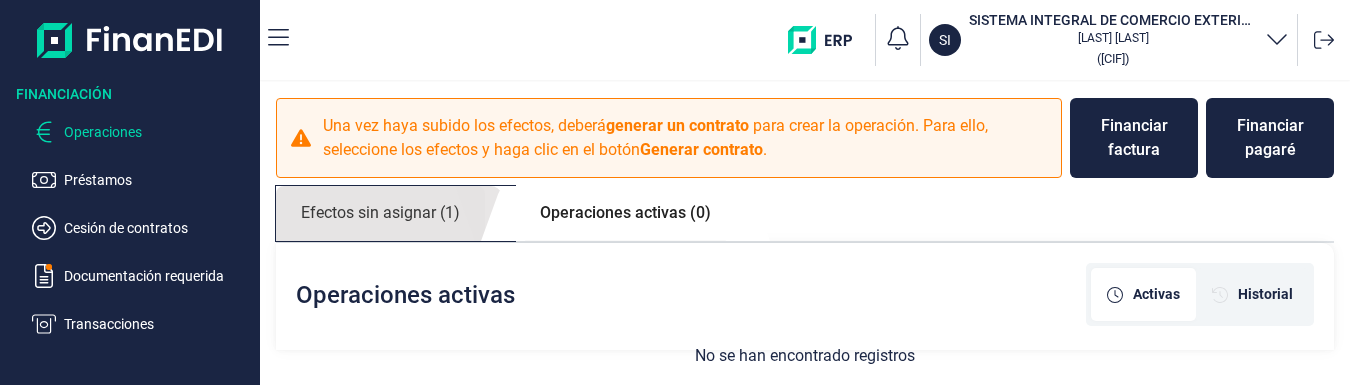 click on "Efectos sin asignar  (1)" at bounding box center (380, 213) 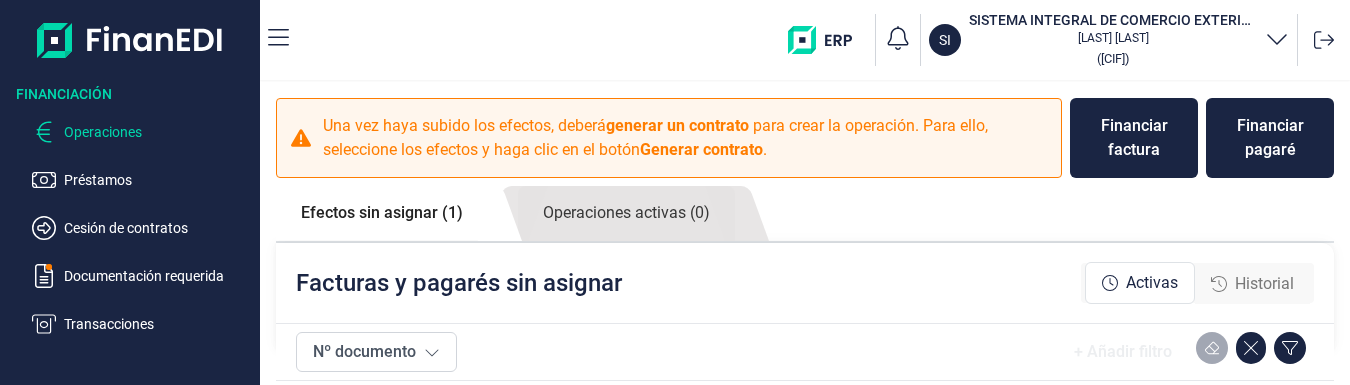 click on "Efectos sin asignar  (1)" at bounding box center [382, 213] 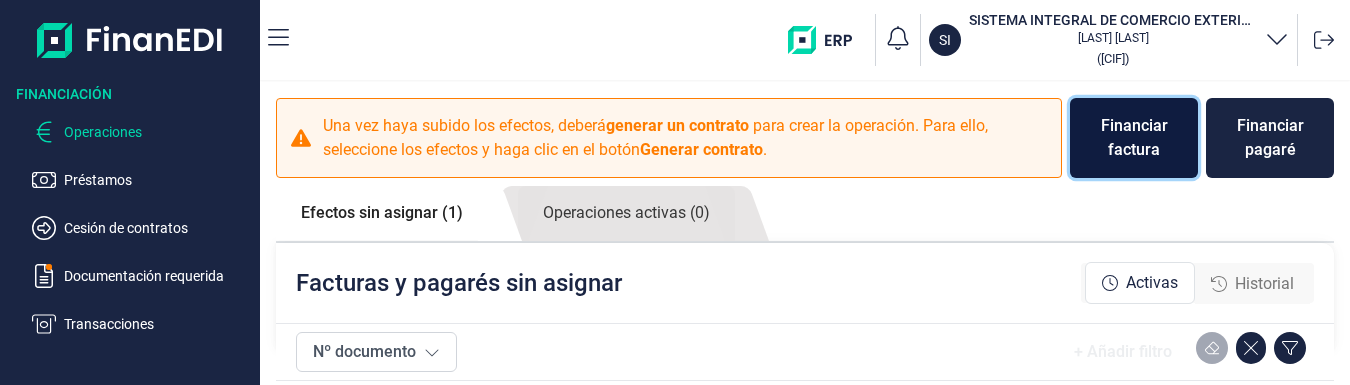click on "Financiar factura" at bounding box center [1134, 138] 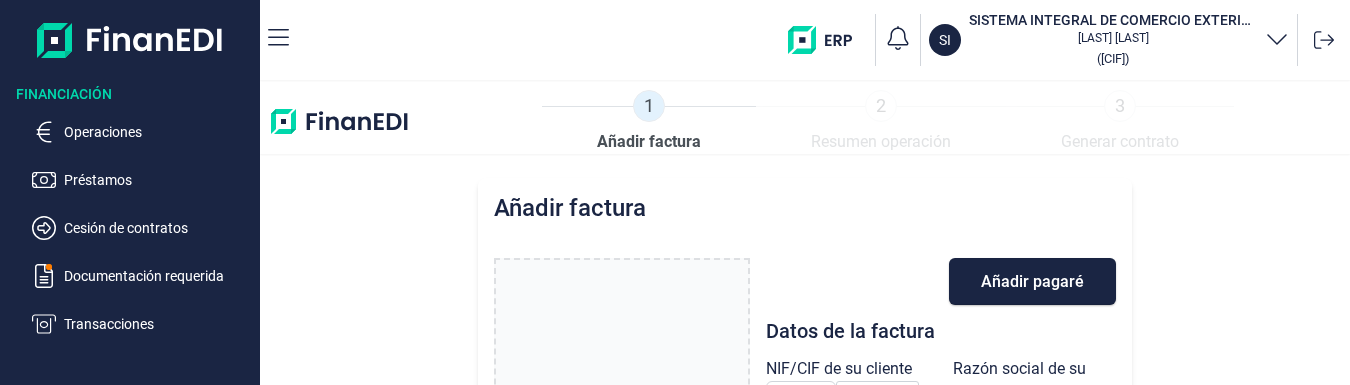type on "0,00 €" 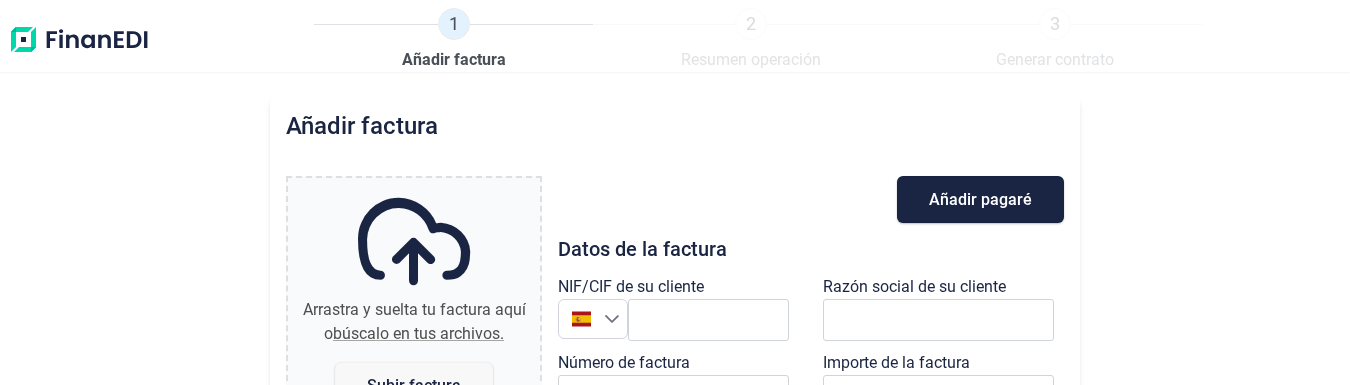 click on "Añadir factura" at bounding box center (675, 134) 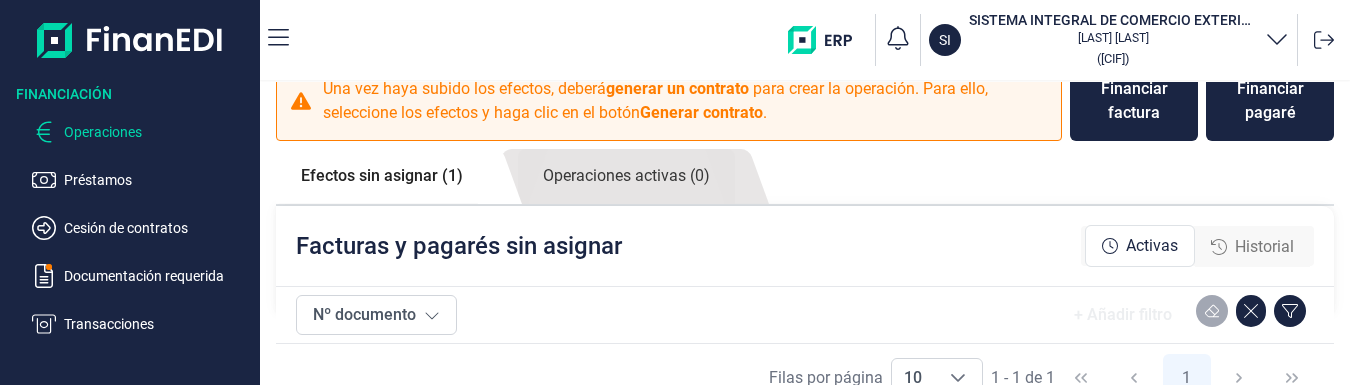 scroll, scrollTop: 45, scrollLeft: 0, axis: vertical 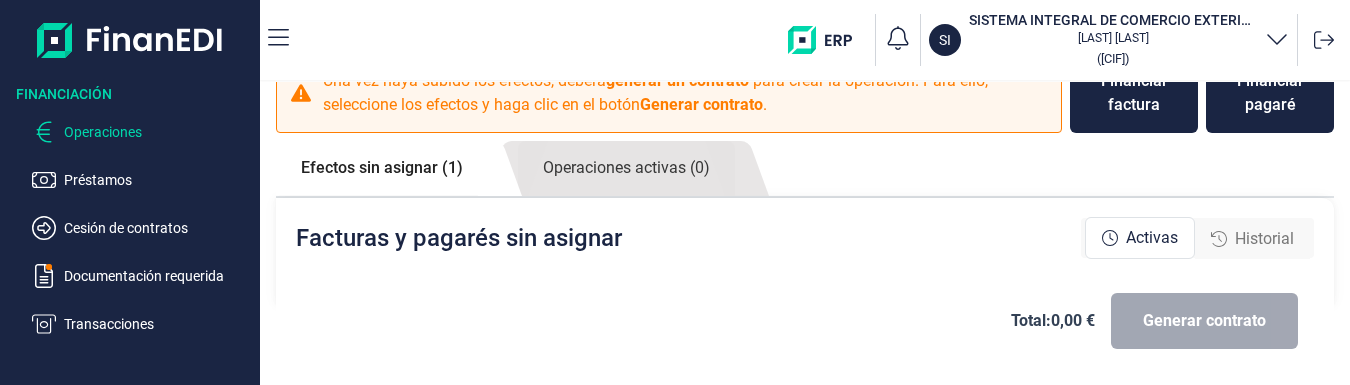 click on "Facturas y pagarés sin asignar Activas Historial" at bounding box center (805, 238) 